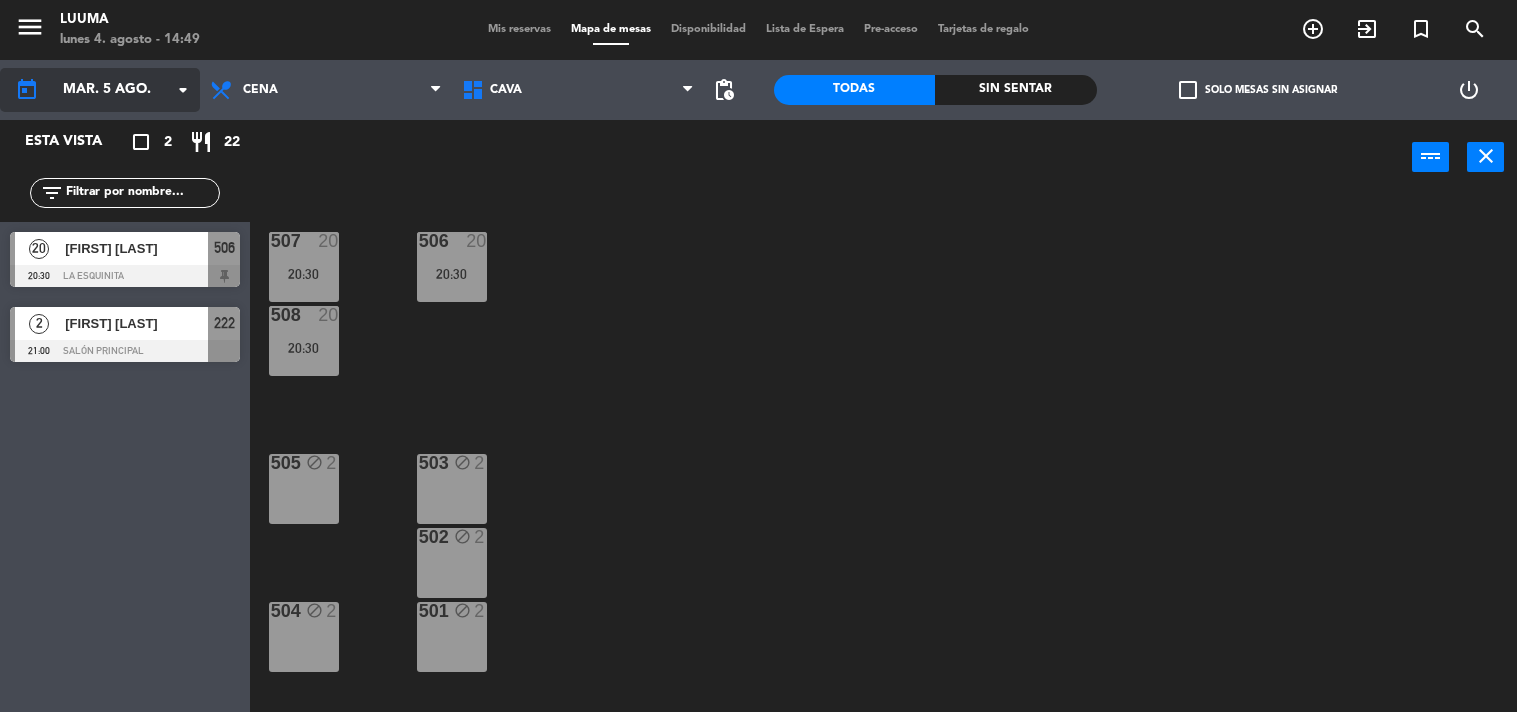 scroll, scrollTop: 0, scrollLeft: 0, axis: both 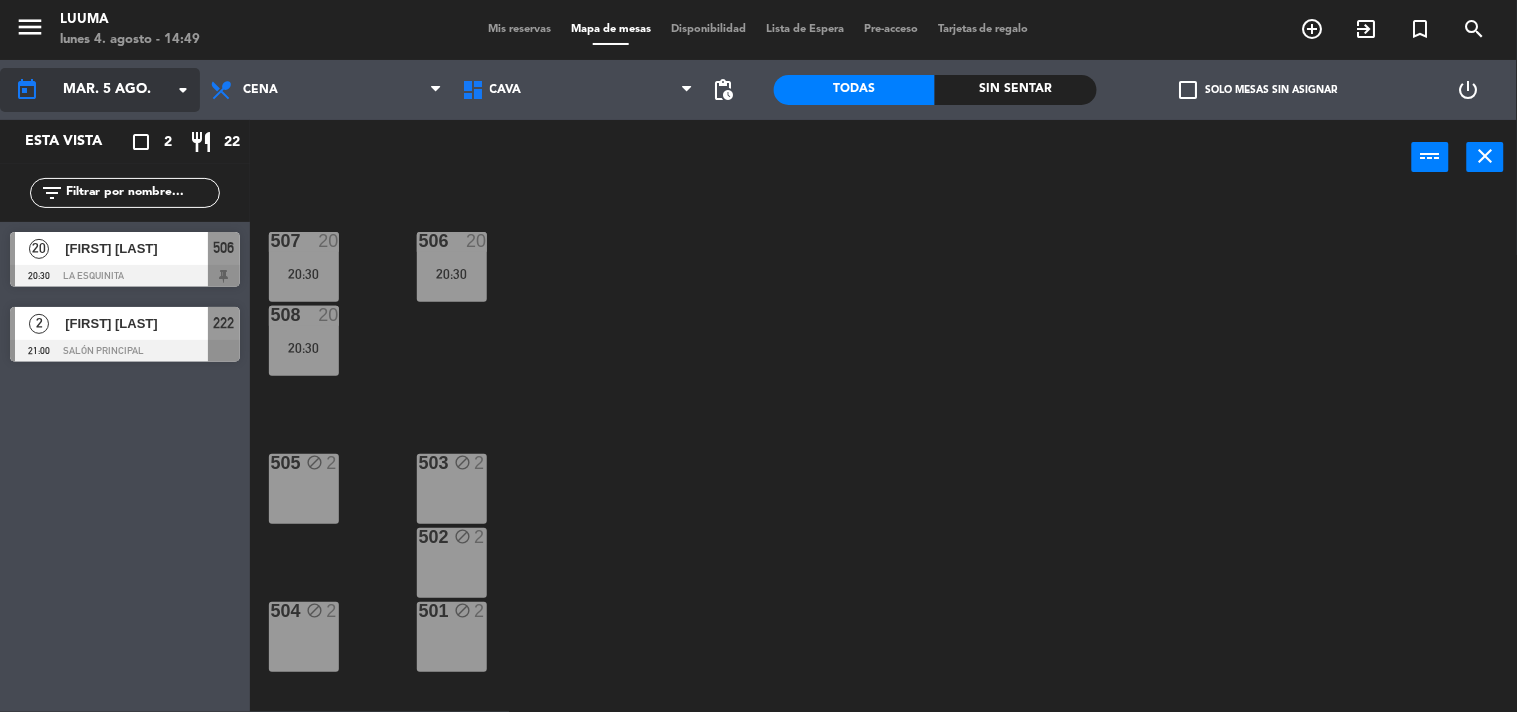 click on "mar. 5 ago." 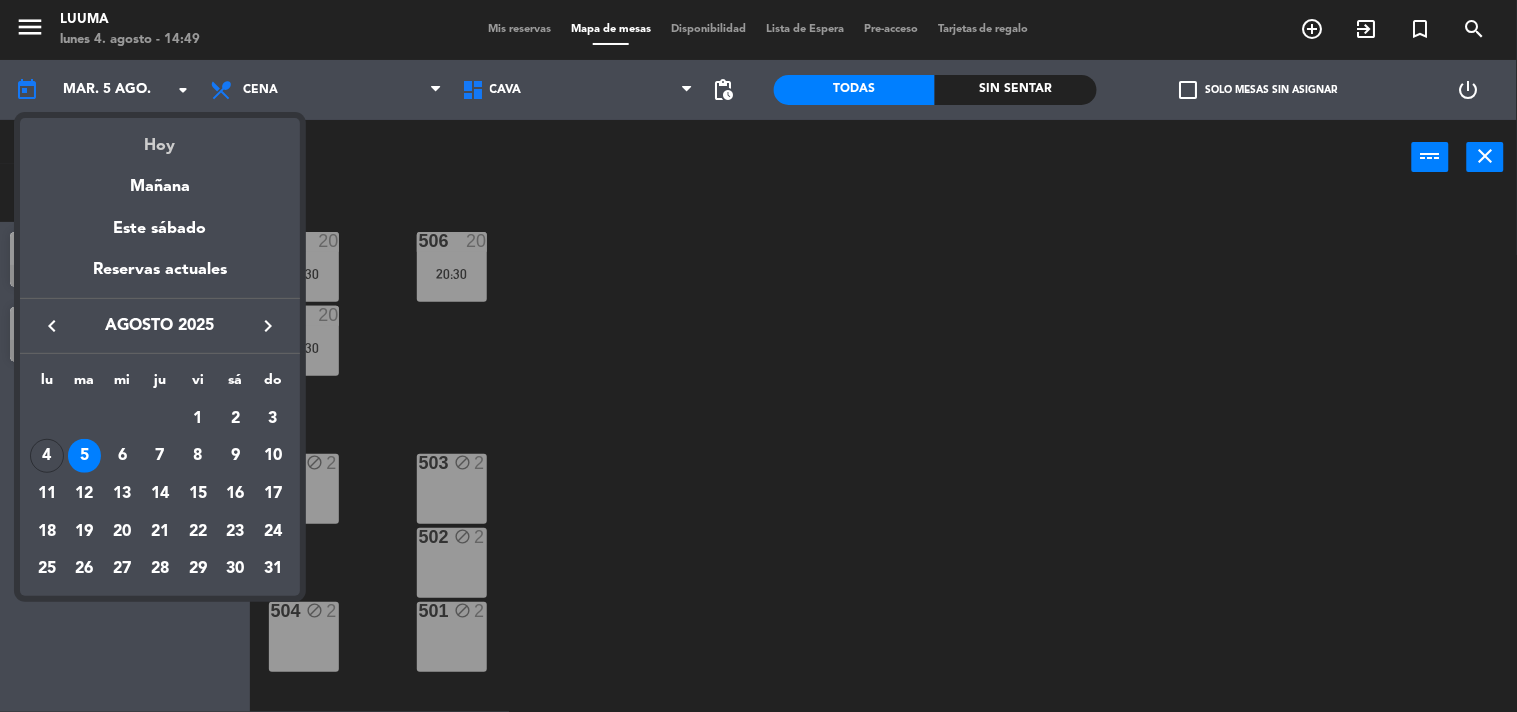 click on "Hoy" at bounding box center [160, 138] 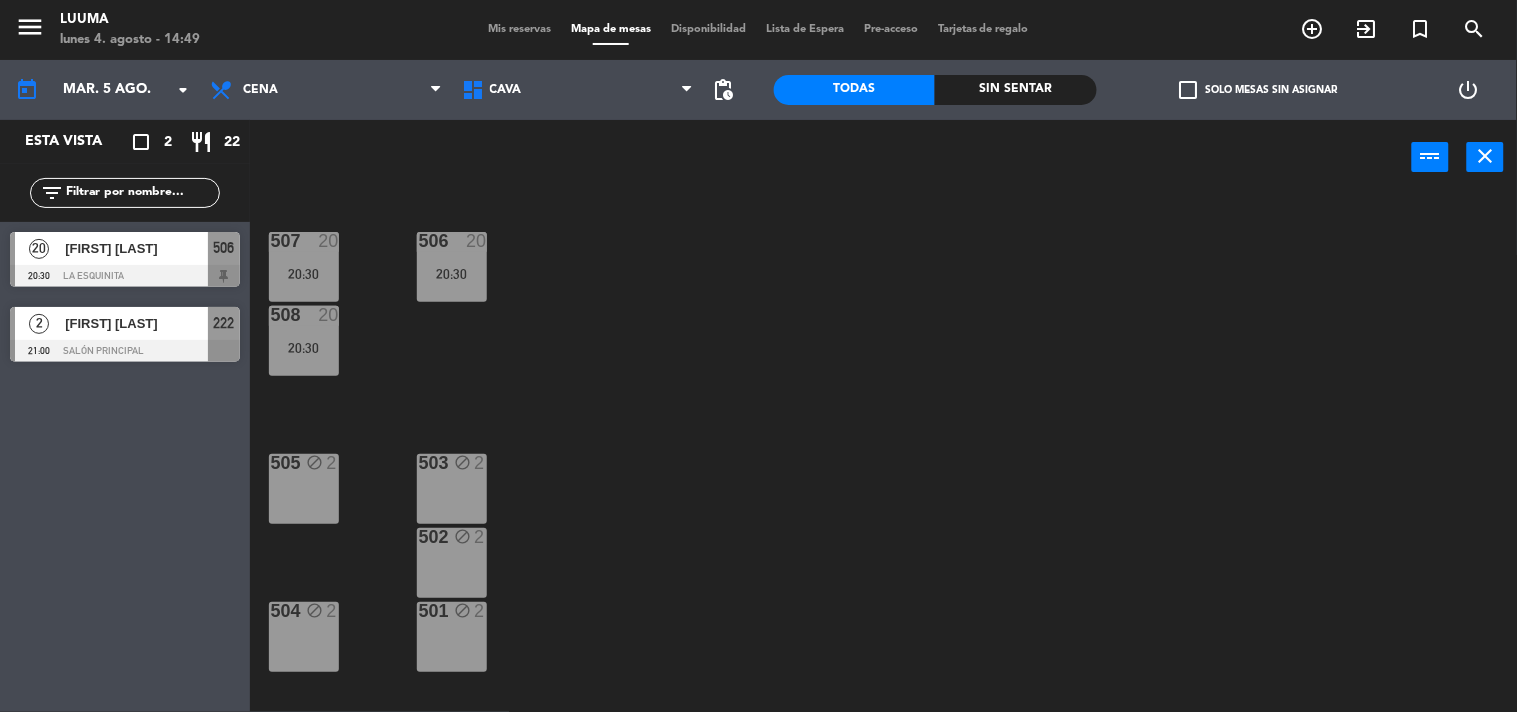 type on "lun. 4 ago." 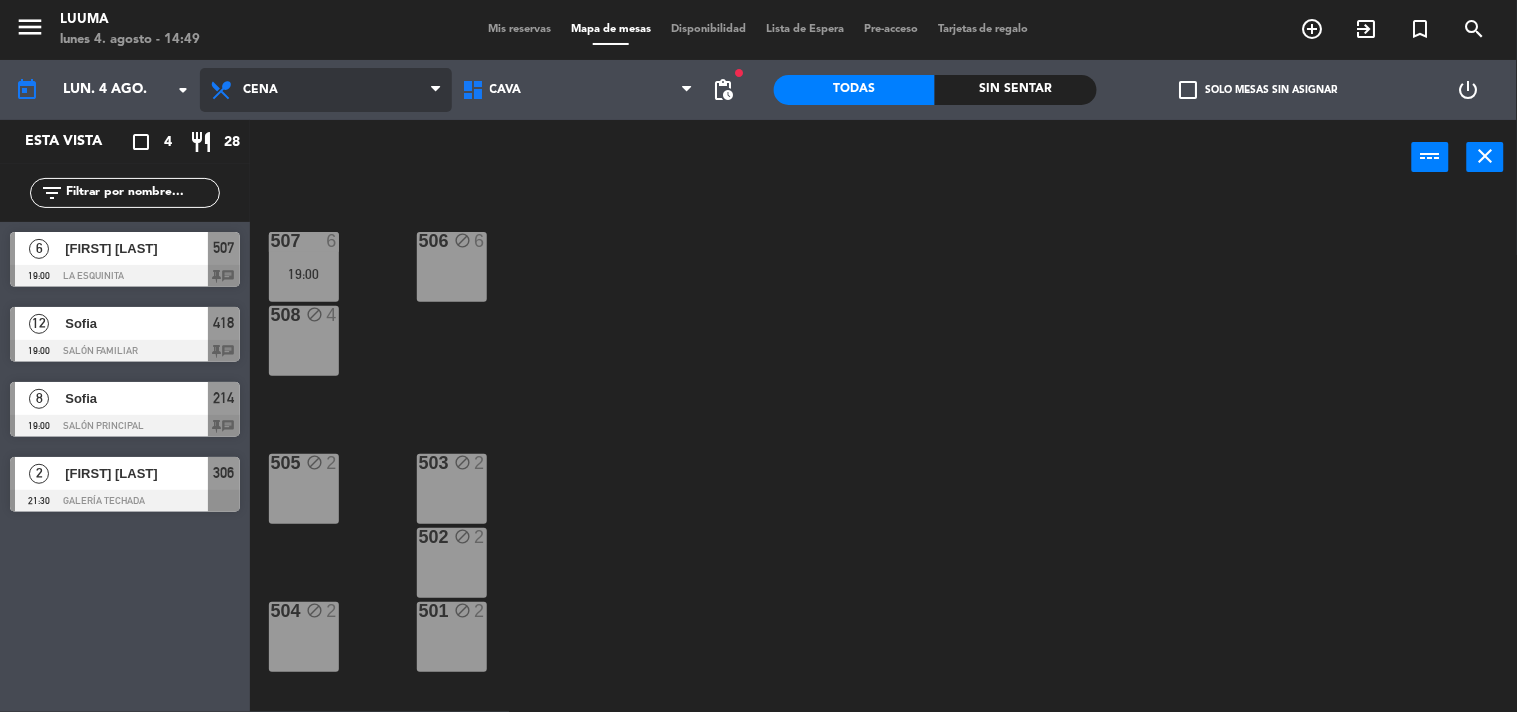 click on "Cena" at bounding box center [326, 90] 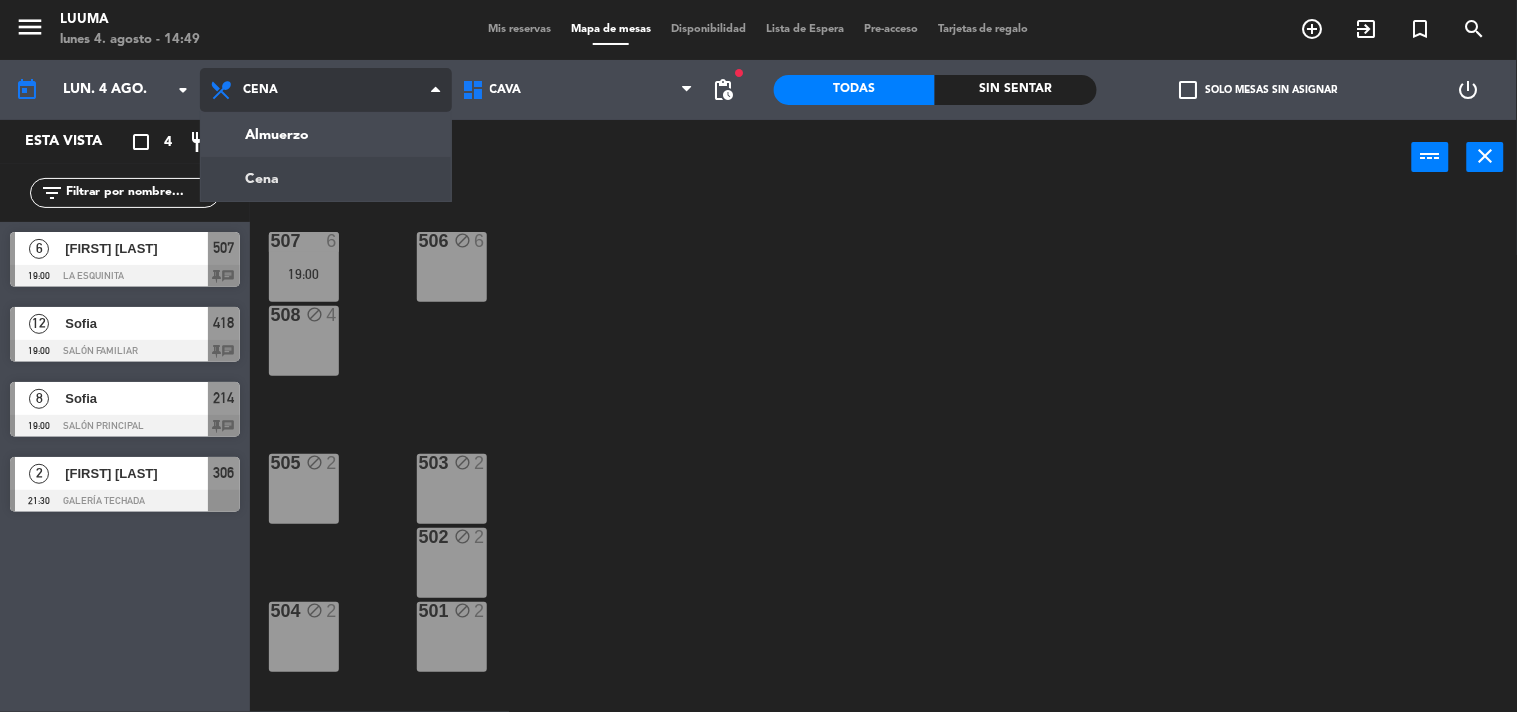 click on "Cena" at bounding box center [326, 90] 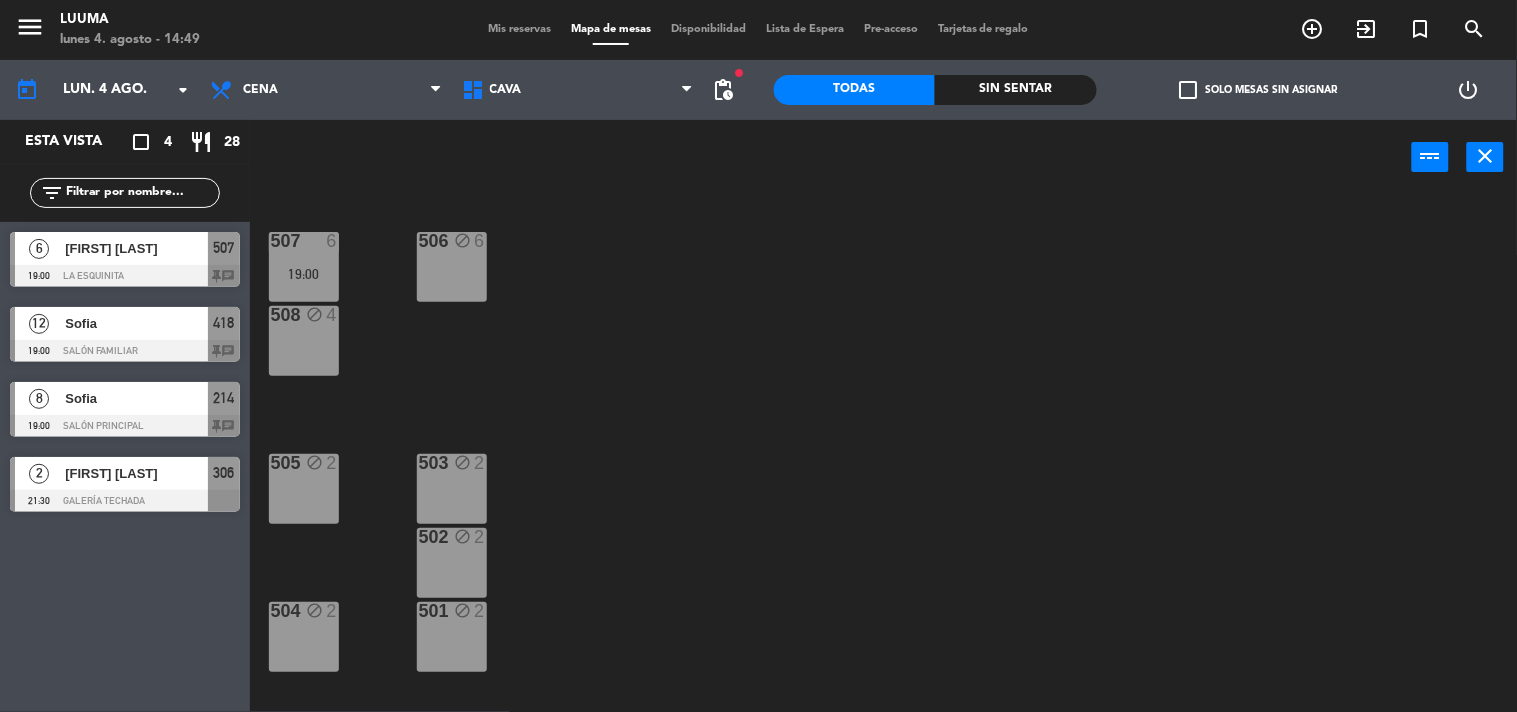 click on "Mis reservas   Mapa de mesas   Disponibilidad   Lista de Espera   Pre-acceso   Tarjetas de regalo" at bounding box center (758, 30) 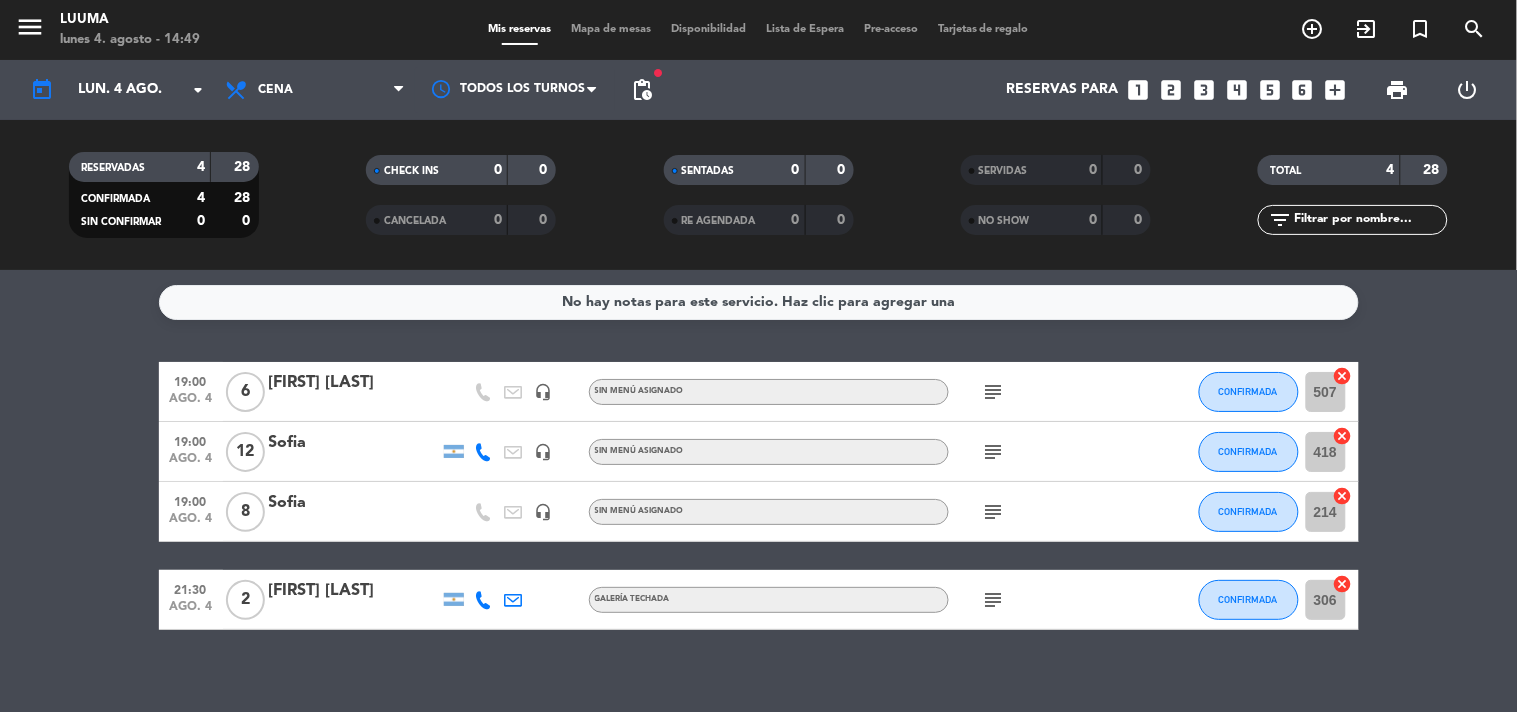 click on "No hay notas para este servicio. Haz clic para agregar una   19:00   ago. 4   6   [FIRST] [LAST]   headset_mic  Sin menú asignado  subject  CONFIRMADA 507  cancel   19:00   ago. 4   12   [FIRST]   headset_mic  Sin menú asignado  subject  CONFIRMADA 418  cancel   19:00   ago. 4   8   [FIRST]   headset_mic  Sin menú asignado  subject  CONFIRMADA 214  cancel   21:30   ago. 4   2   [FIRST] [LAST]   GALERÍA TECHADA  subject  CONFIRMADA 306  cancel" 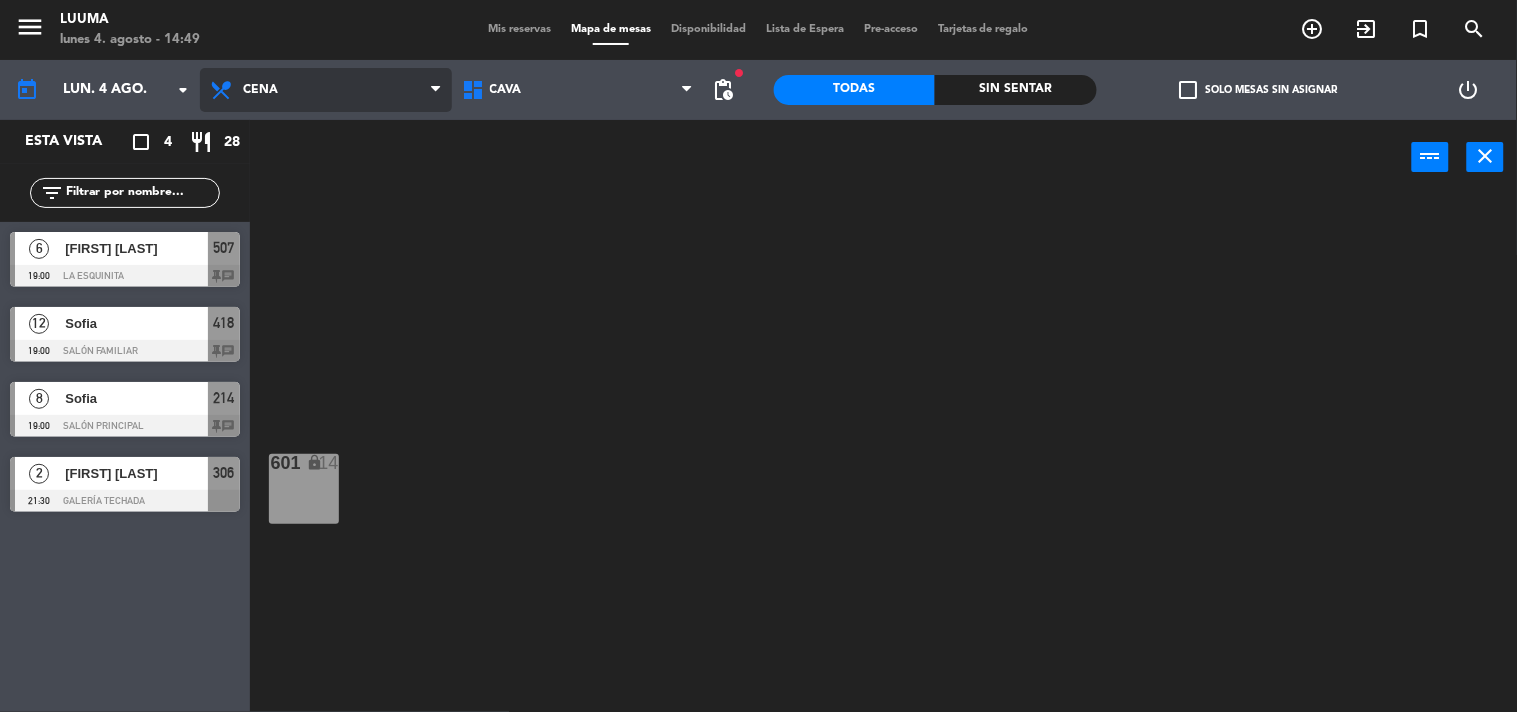 click at bounding box center [441, 90] 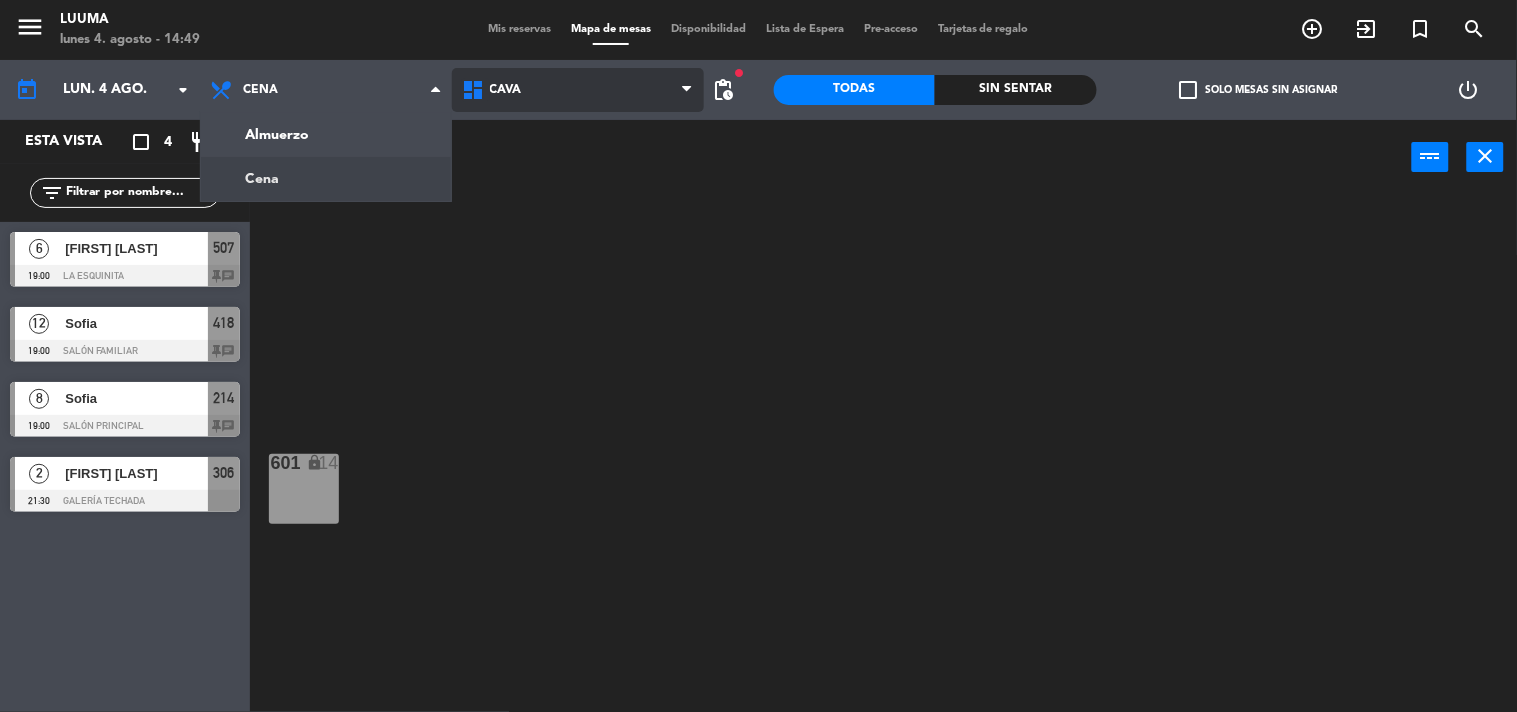 click at bounding box center [475, 90] 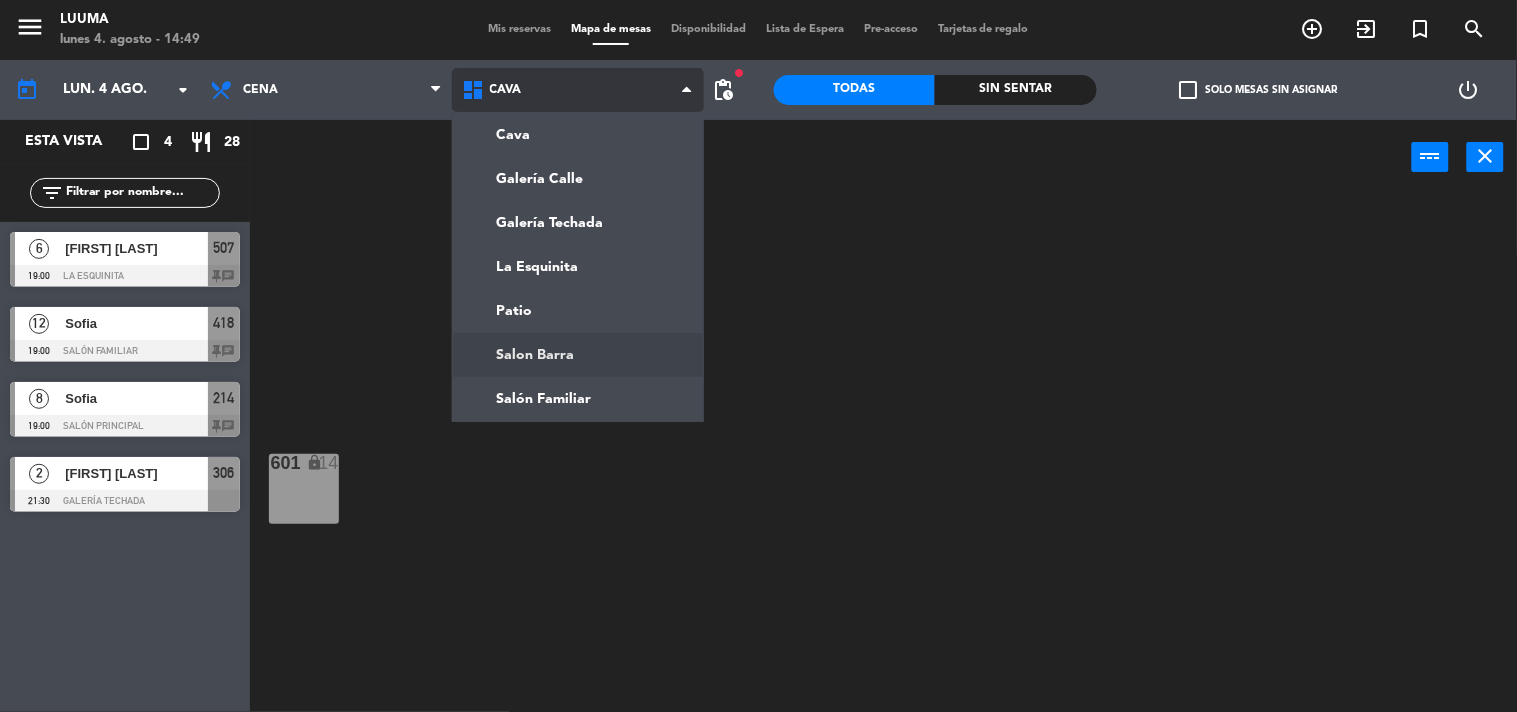 click on "menu  Luuma   lunes 4. agosto - 14:49   Mis reservas   Mapa de mesas   Disponibilidad   Lista de Espera   Pre-acceso   Tarjetas de regalo  add_circle_outline exit_to_app turned_in_not search today    lun. 4 ago. arrow_drop_down  Almuerzo  Cena  Cena  Almuerzo  Cena  Cava   Galería Calle   Galería Techada   La Esquinita   Patio   Salon Barra   Salón Familiar   Cava   Cava   Galería Calle   Galería Techada   La Esquinita   Patio   Salon Barra   Salón Familiar  fiber_manual_record pending_actions  Todas  Sin sentar  check_box_outline_blank   Solo mesas sin asignar   power_settings_new   Esta vista   crop_square  4  restaurant  28 filter_list  6   [FIRST] [LAST]   19:00   La Esquinita  507 chat  12   [FIRST]   19:00   Salón Familiar  418 chat  8   [FIRST]   19:00   Salón Principal  214 chat  2   [FIRST] [LAST]   21:30   Galería Techada  306 power_input close 601 lock  14" 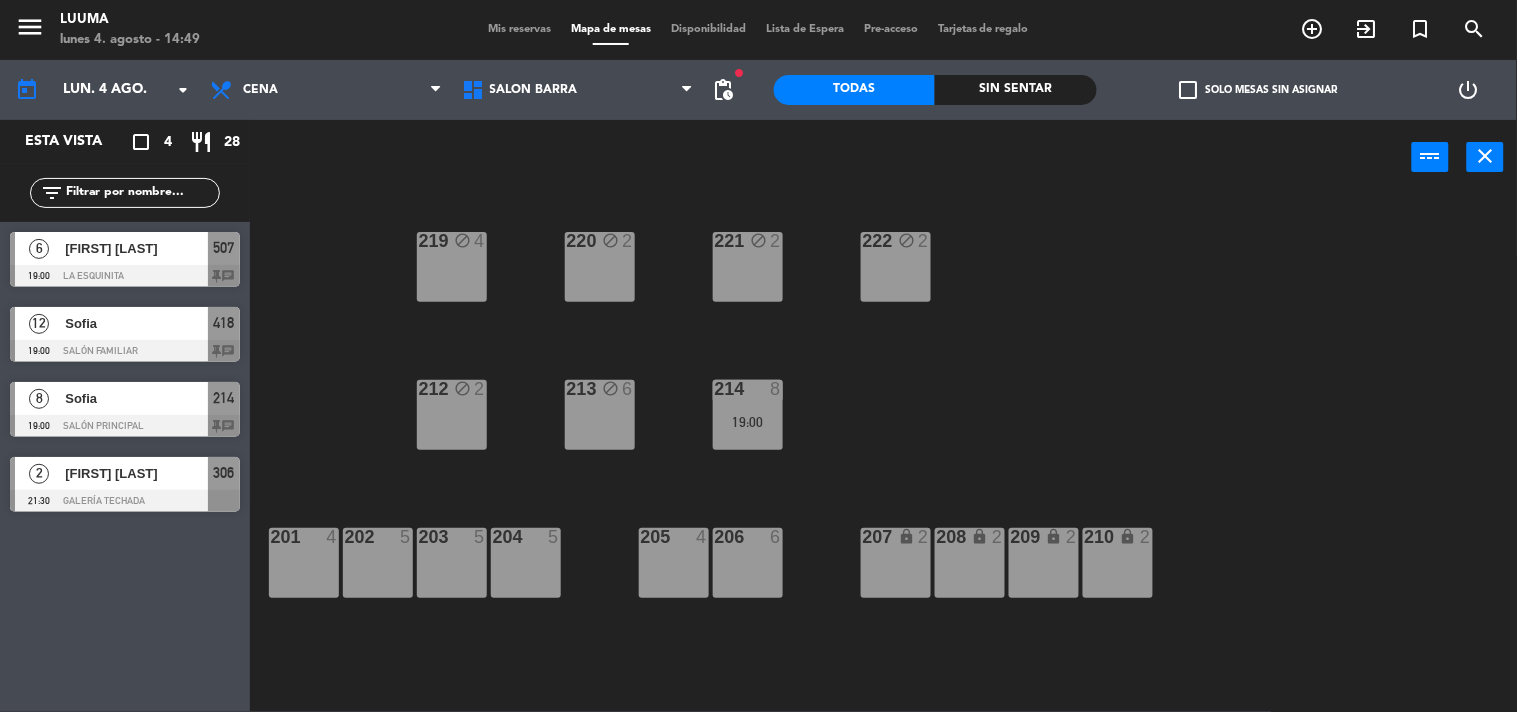 click on "220 block  2  221 block  2  219 block  4  222 block  2  213 block  6  214  8   19:00  212 block  2  201  4  202  5  203  5  204  5  205  4  206  6  210 lock  2  207 lock  2  208 lock  2  209 lock  2" 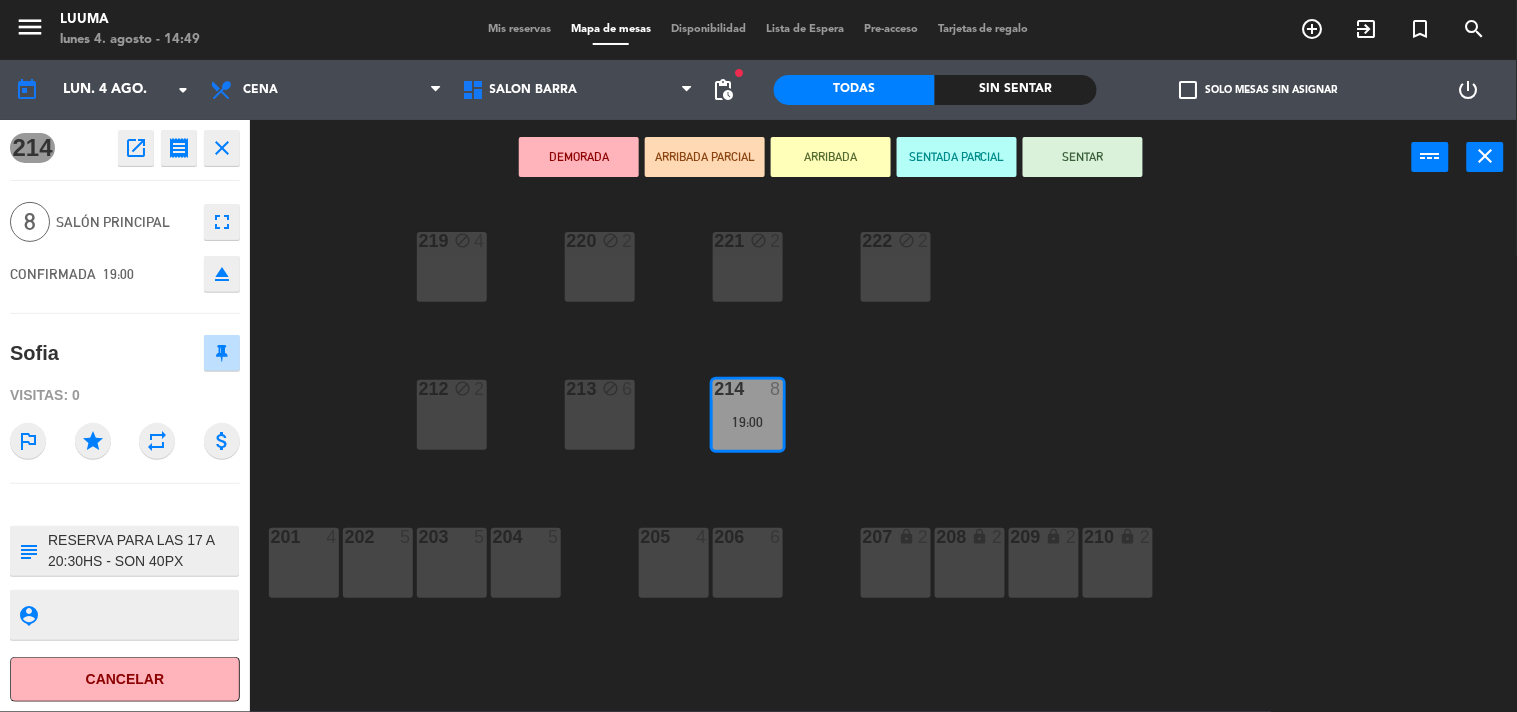 click on "close" 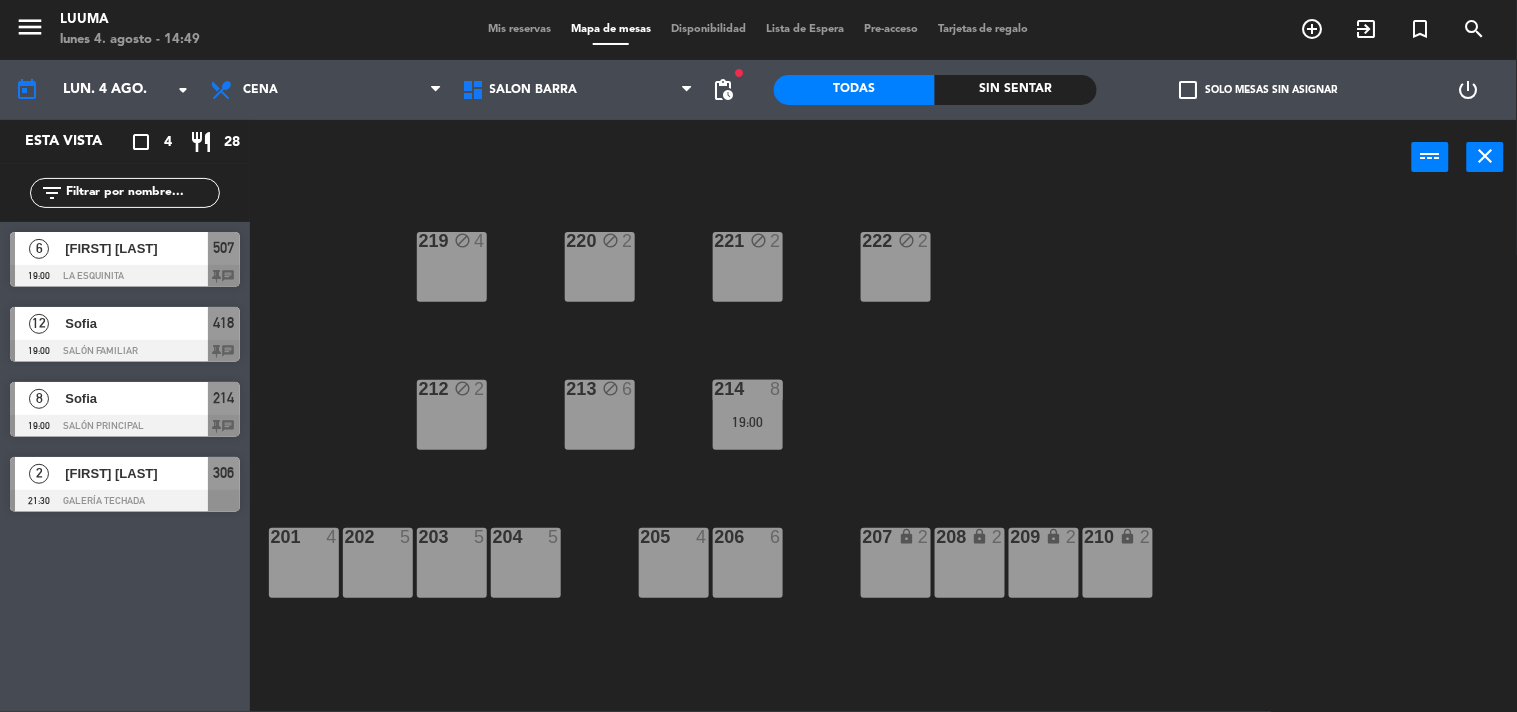 click on "Sofia" at bounding box center (136, 323) 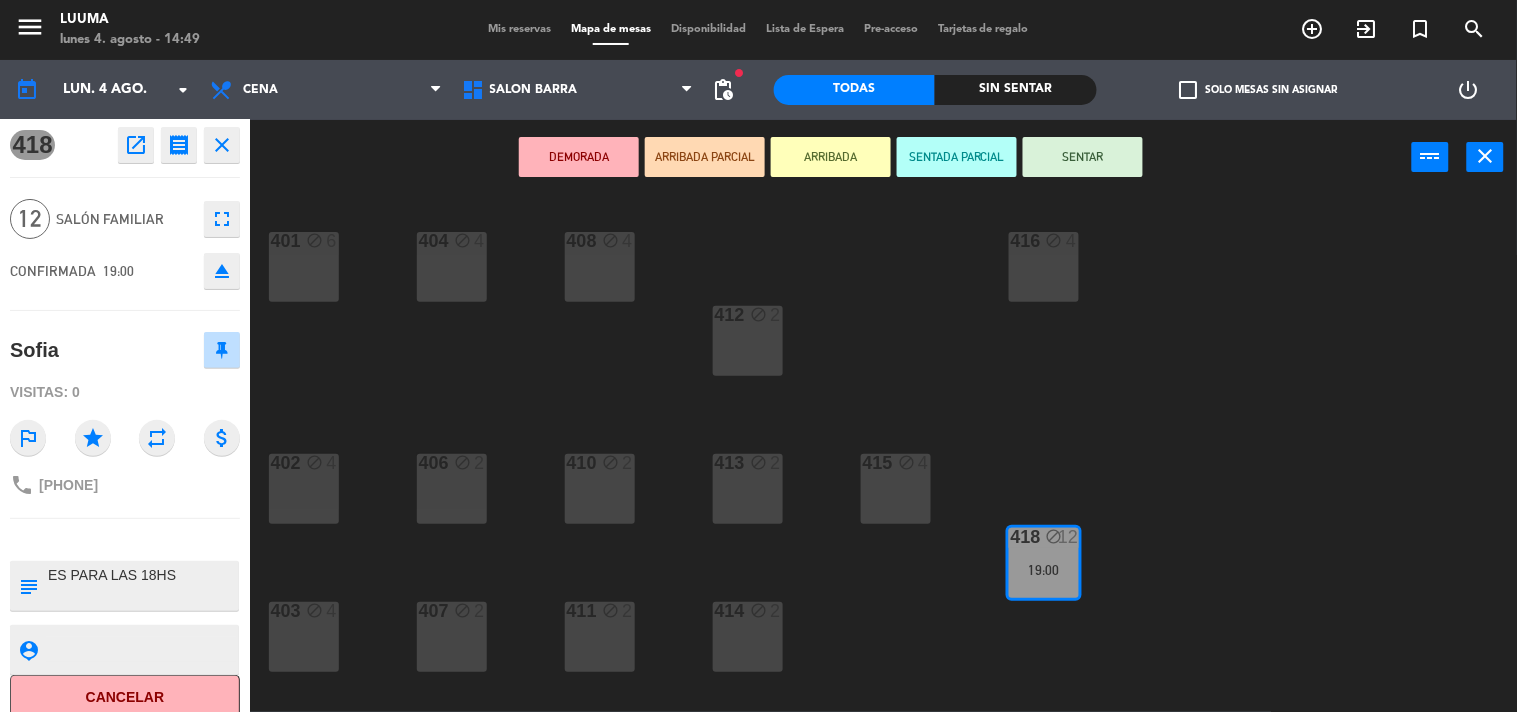 scroll, scrollTop: 0, scrollLeft: 0, axis: both 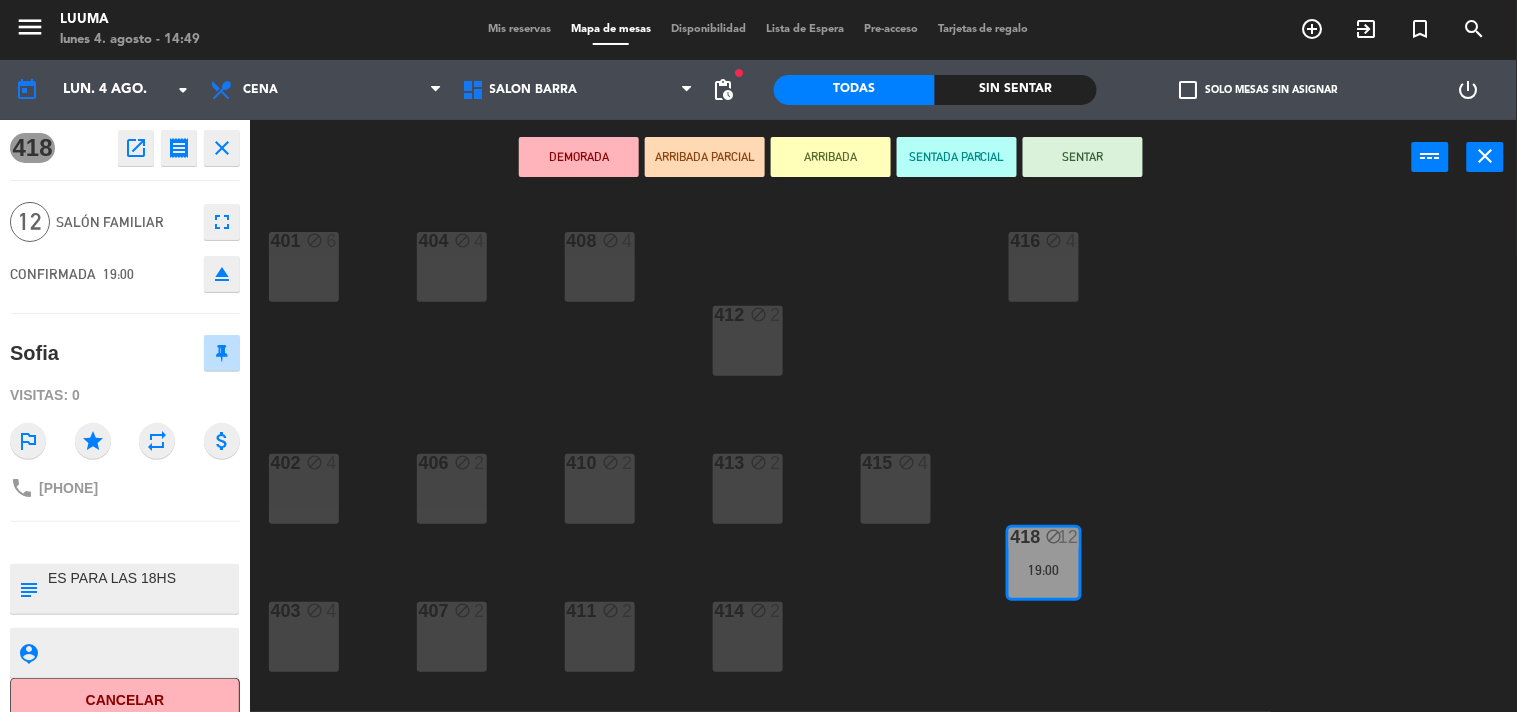 click on "close" 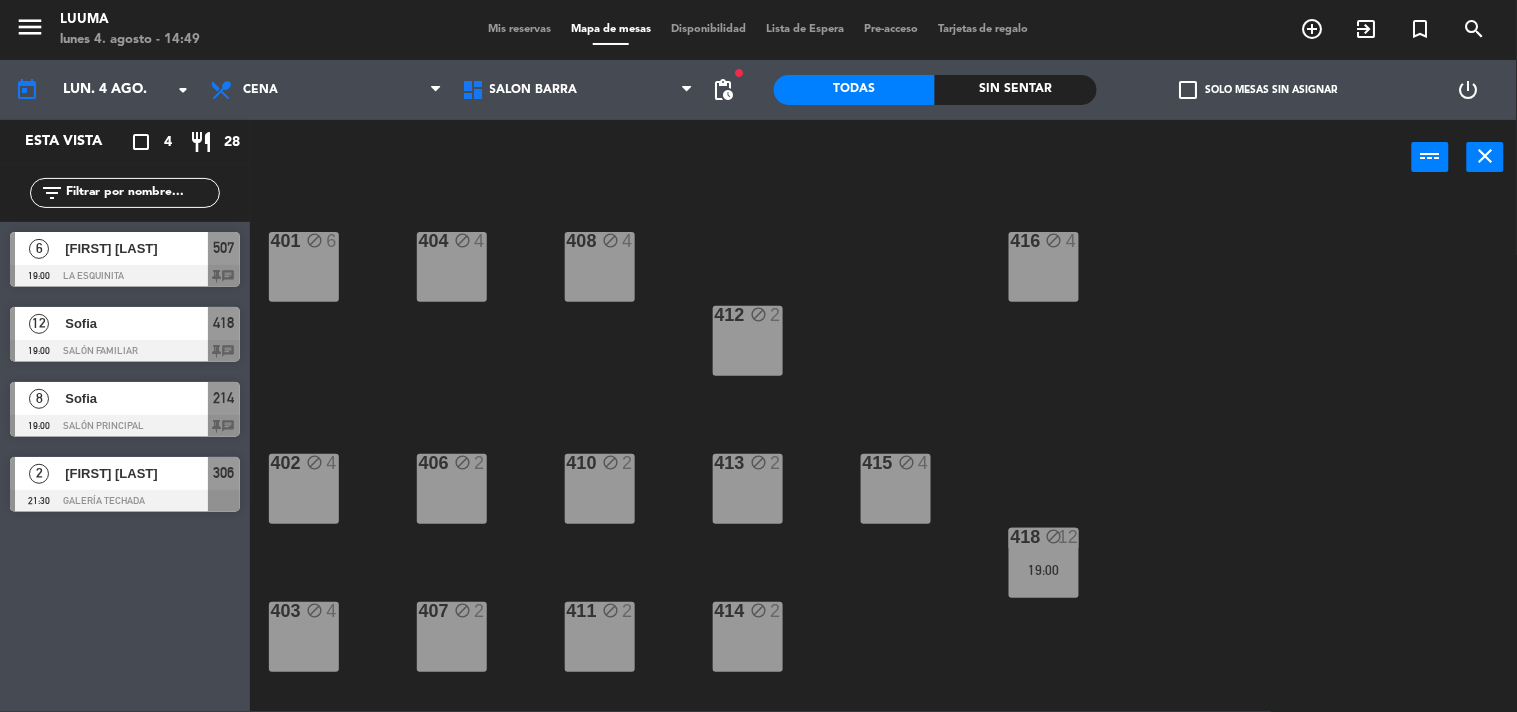 click on "401 block  6  404 block  4  408 block  4  416 block  4  412 block  2  402 block  4  406 block  2  410 block  2  413 block  2  415 block  4  418 block  12   19:00  414 block  2  411 block  2  407 block  2  403 block  4" 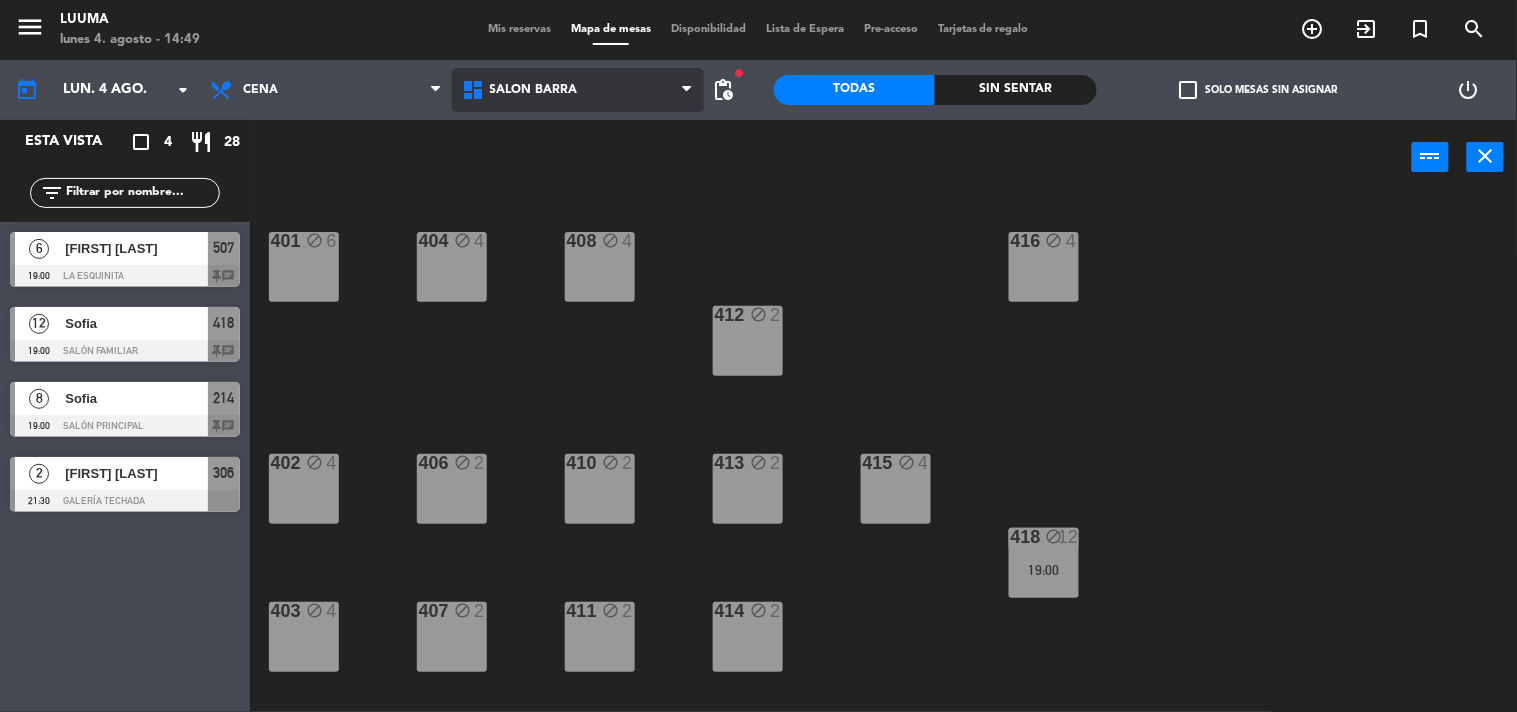 click on "Salon Barra" at bounding box center [578, 90] 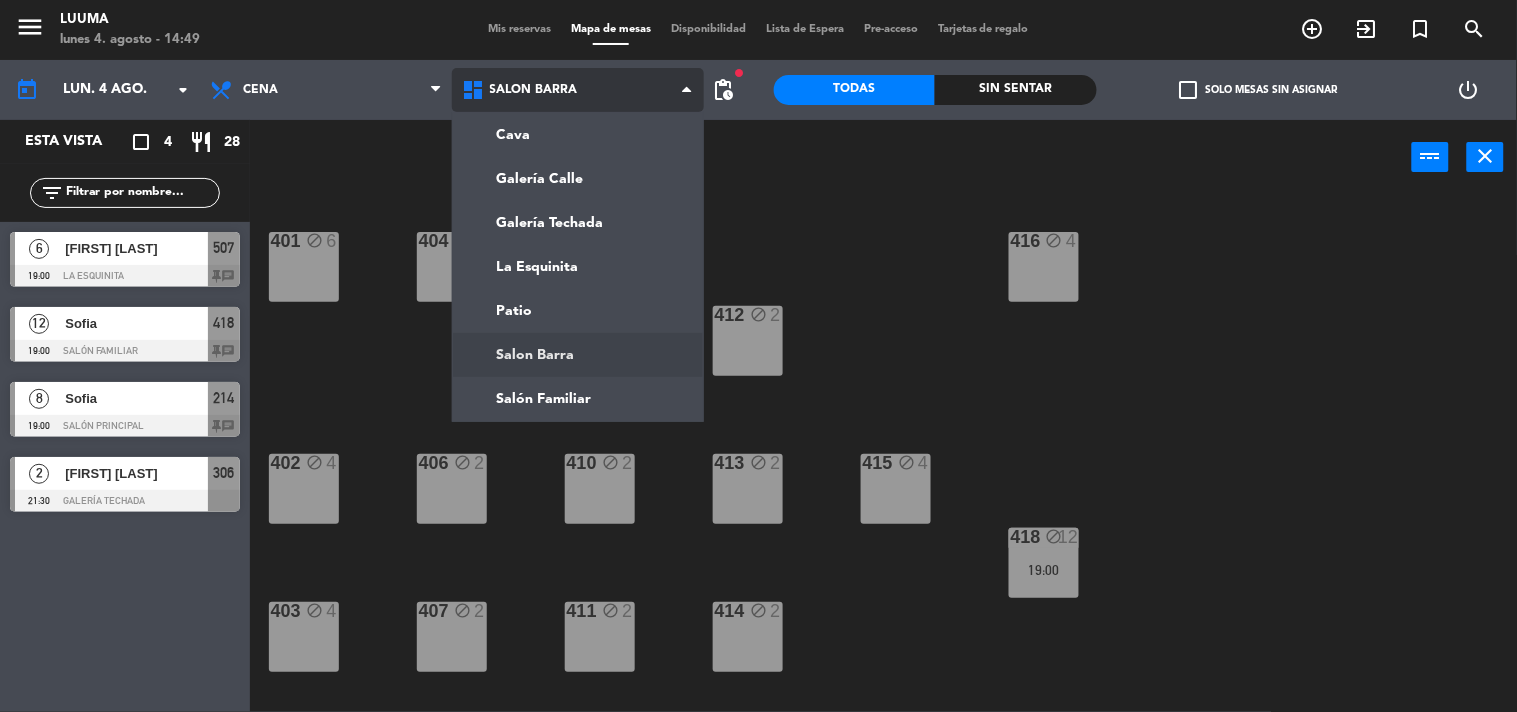 click on "menu  Luuma   lunes 4. agosto - 14:49   Mis reservas   Mapa de mesas   Disponibilidad   Lista de Espera   Pre-acceso   Tarjetas de regalo  add_circle_outline exit_to_app turned_in_not search today    lun. 4 ago. arrow_drop_down  Almuerzo  Cena  Cena  Almuerzo  Cena  Cava   Galería Calle   Galería Techada   La Esquinita   Patio   Salon Barra   Salón Familiar   Salon Barra   Cava   Galería Calle   Galería Techada   La Esquinita   Patio   Salon Barra   Salón Familiar  fiber_manual_record pending_actions  Todas  Sin sentar  check_box_outline_blank   Solo mesas sin asignar   power_settings_new   Esta vista   crop_square  4  restaurant  28 filter_list  6   [FIRST] [LAST]   19:00   La Esquinita  507 chat  12   [FIRST]   19:00   Salón Familiar  418 chat  8   [FIRST]   19:00   Salón Principal  214 chat  2   [FIRST] [LAST]   21:30   Galería Techada  306 power_input close 401 block  6  404 block  4  408 block  4  416 block  4  412 block  2  402 block  4  406 block  2  410 block  2  413 block  2  415 block" 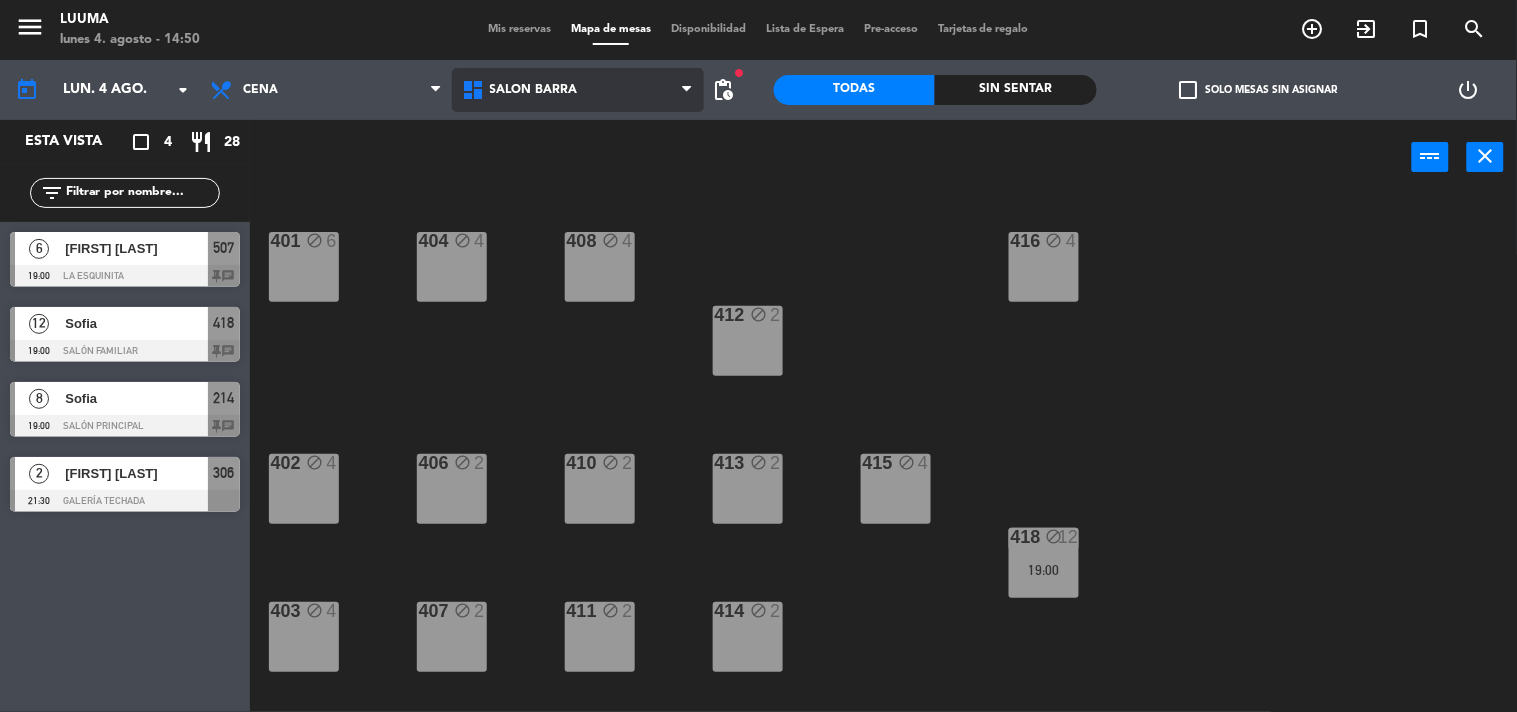 click on "Salon Barra" at bounding box center [534, 90] 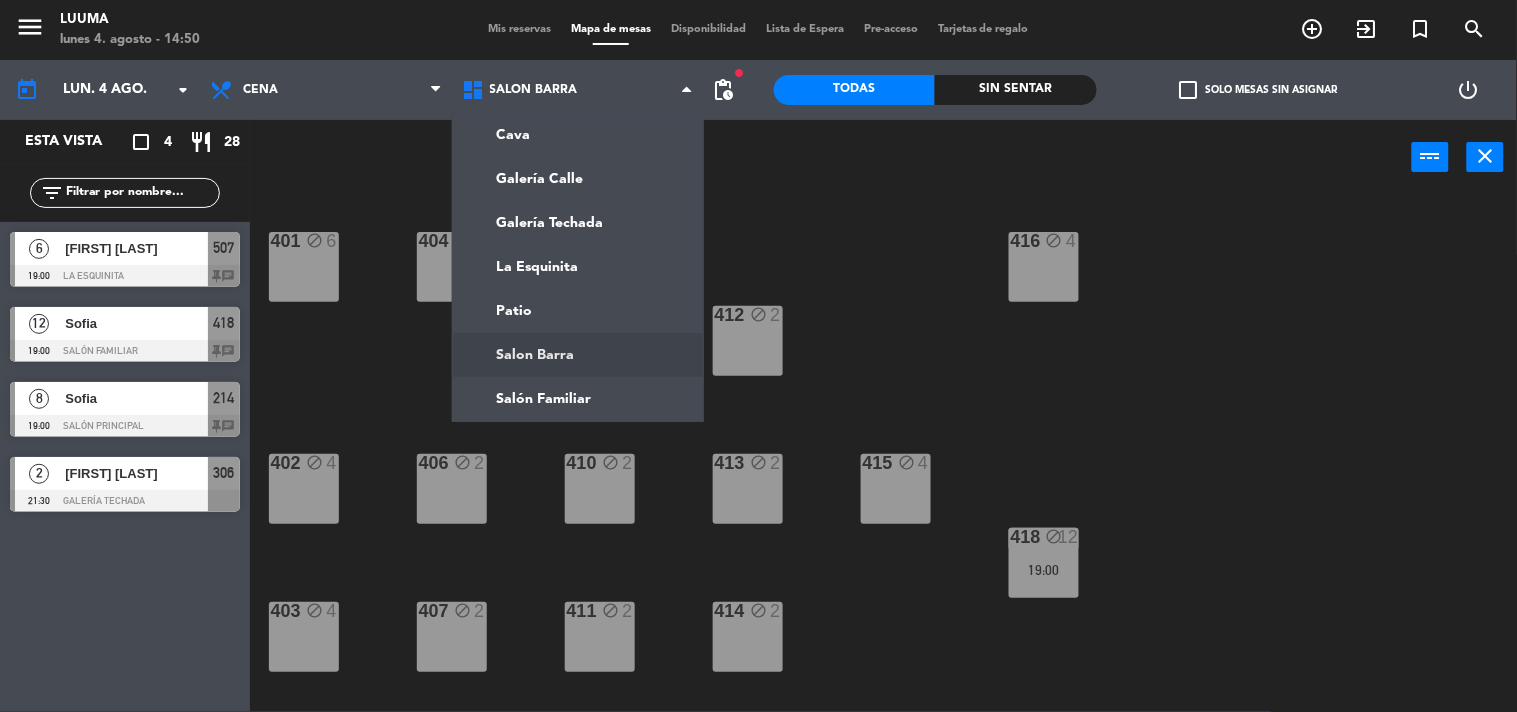 click on "menu  Luuma   lunes 4. agosto - 14:50   Mis reservas   Mapa de mesas   Disponibilidad   Lista de Espera   Pre-acceso   Tarjetas de regalo  add_circle_outline exit_to_app turned_in_not search today    lun. 4 ago. arrow_drop_down  Almuerzo  Cena  Cena  Almuerzo  Cena  Cava   Galería Calle   Galería Techada   La Esquinita   Patio   Salon Barra   Salón Familiar   Salon Barra   Cava   Galería Calle   Galería Techada   La Esquinita   Patio   Salon Barra   Salón Familiar  fiber_manual_record pending_actions  Todas  Sin sentar  check_box_outline_blank   Solo mesas sin asignar   power_settings_new   Esta vista   crop_square  4  restaurant  28 filter_list  6   [FIRST] [LAST]   19:00   La Esquinita  507 chat  12   [FIRST]   19:00   Salón Familiar  418 chat  8   [FIRST]   19:00   Salón Principal  214 chat  2   [FIRST] [LAST]   21:30   Galería Techada  306 power_input close 401 block  6  404 block  4  408 block  4  416 block  4  412 block  2  402 block  4  406 block  2  410 block  2  413 block  2  415 block" 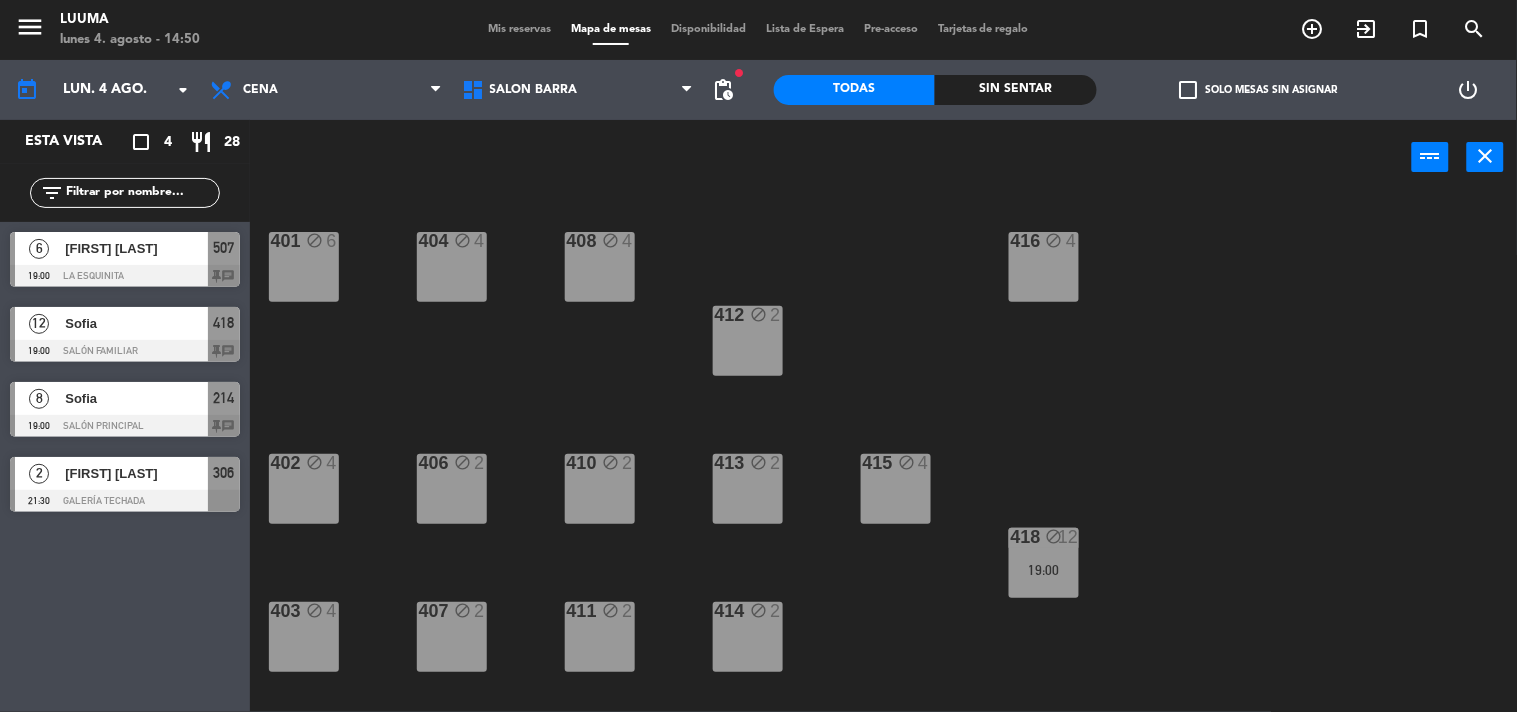 click on "Mis reservas" at bounding box center (519, 29) 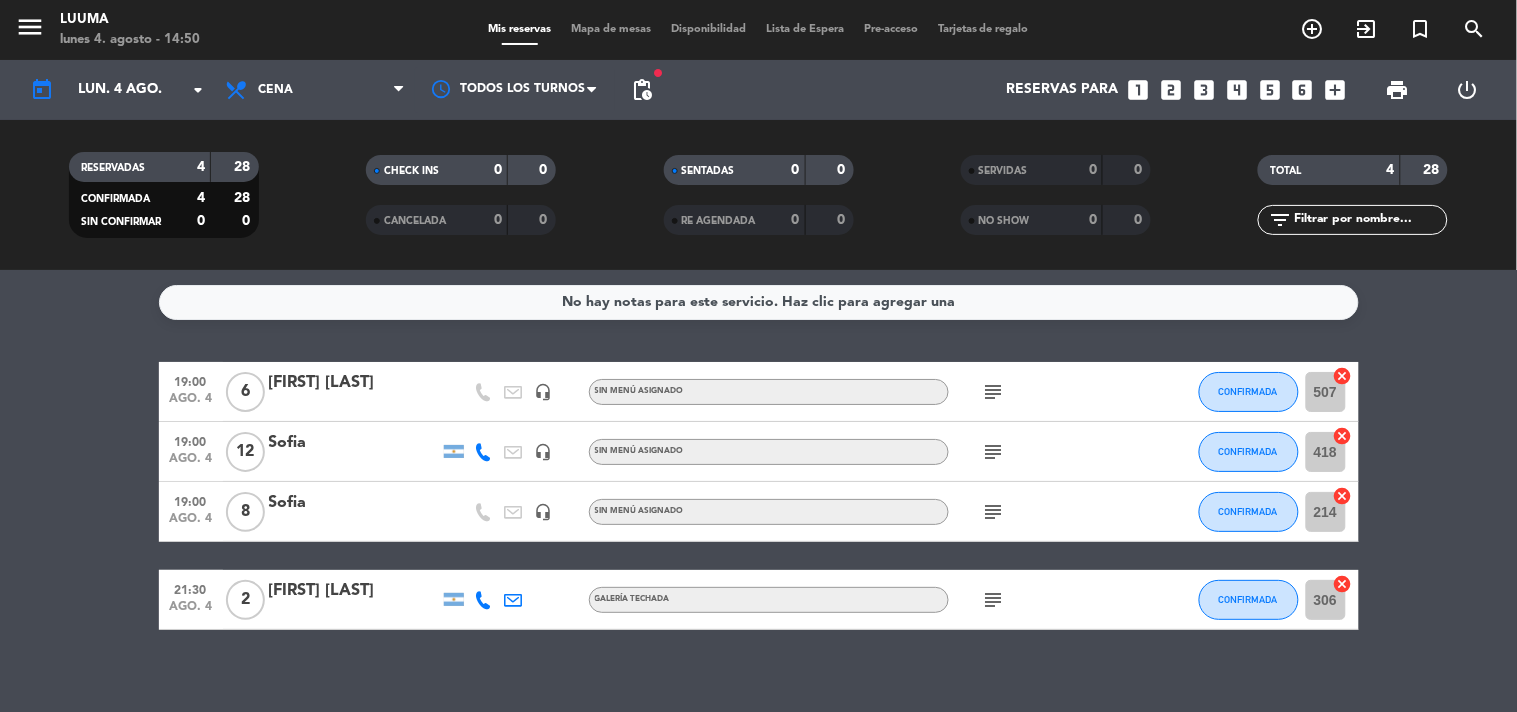 click on "subject" 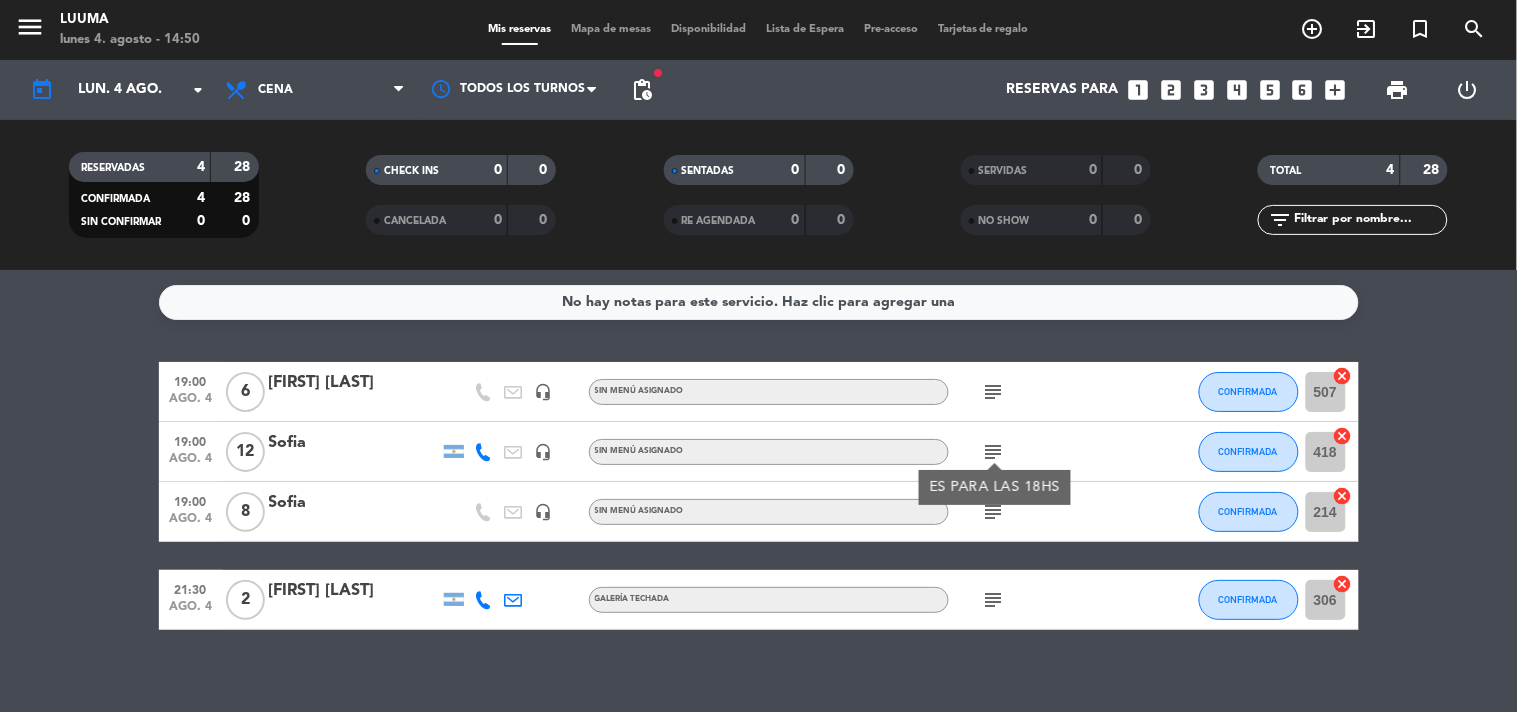 click on "subject  ES PARA LAS 18HS" 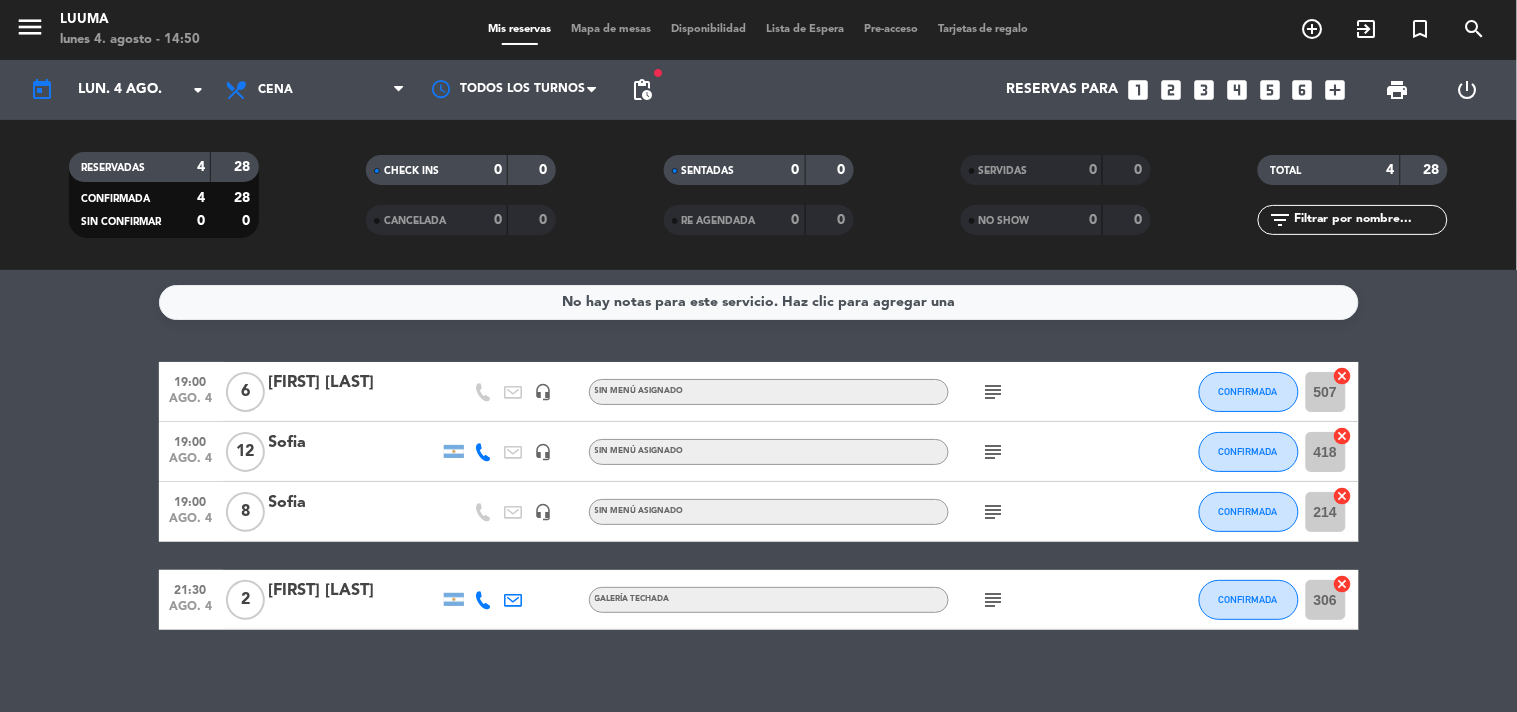 click on "subject" 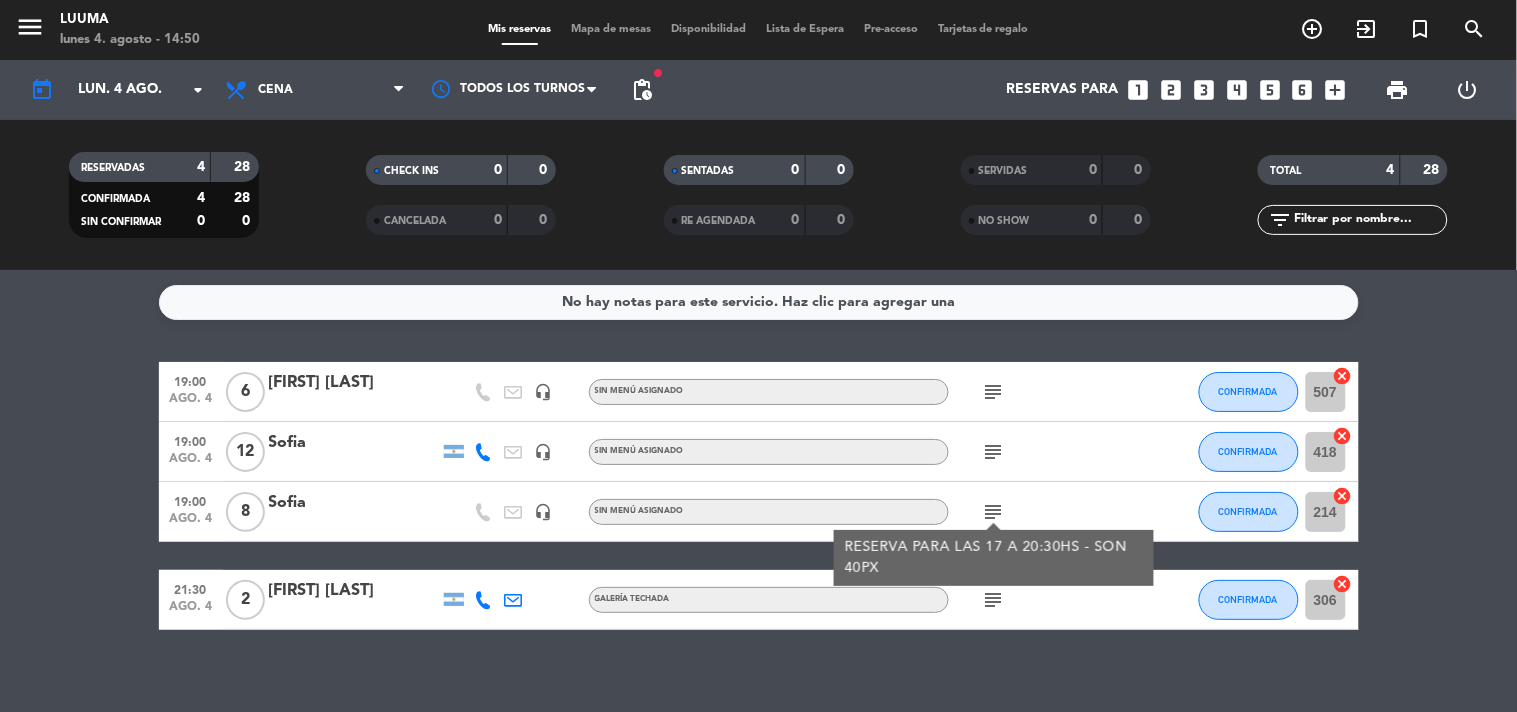 click on "subject  RESERVA PARA LAS 17 A 20:30HS - SON 40PX" 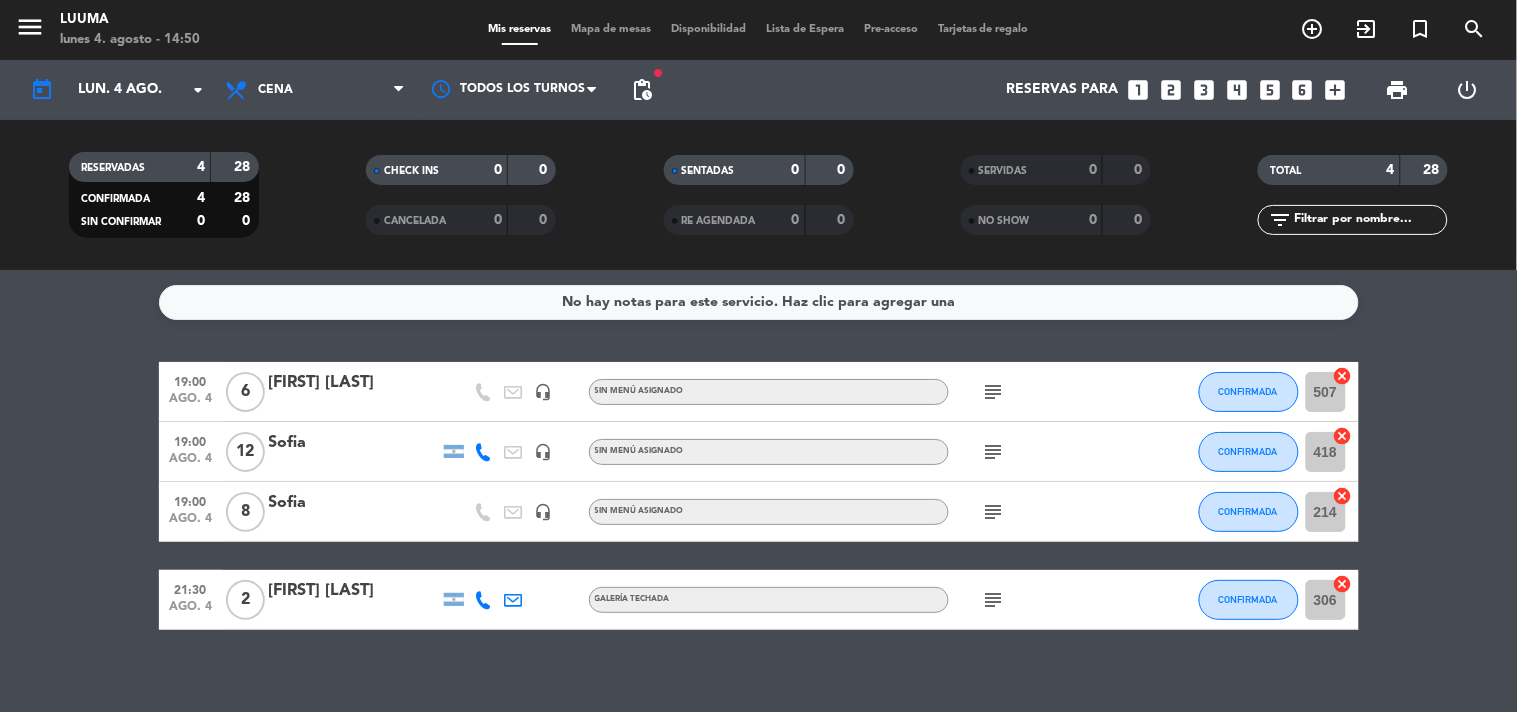 click on "Mapa de mesas" at bounding box center [611, 29] 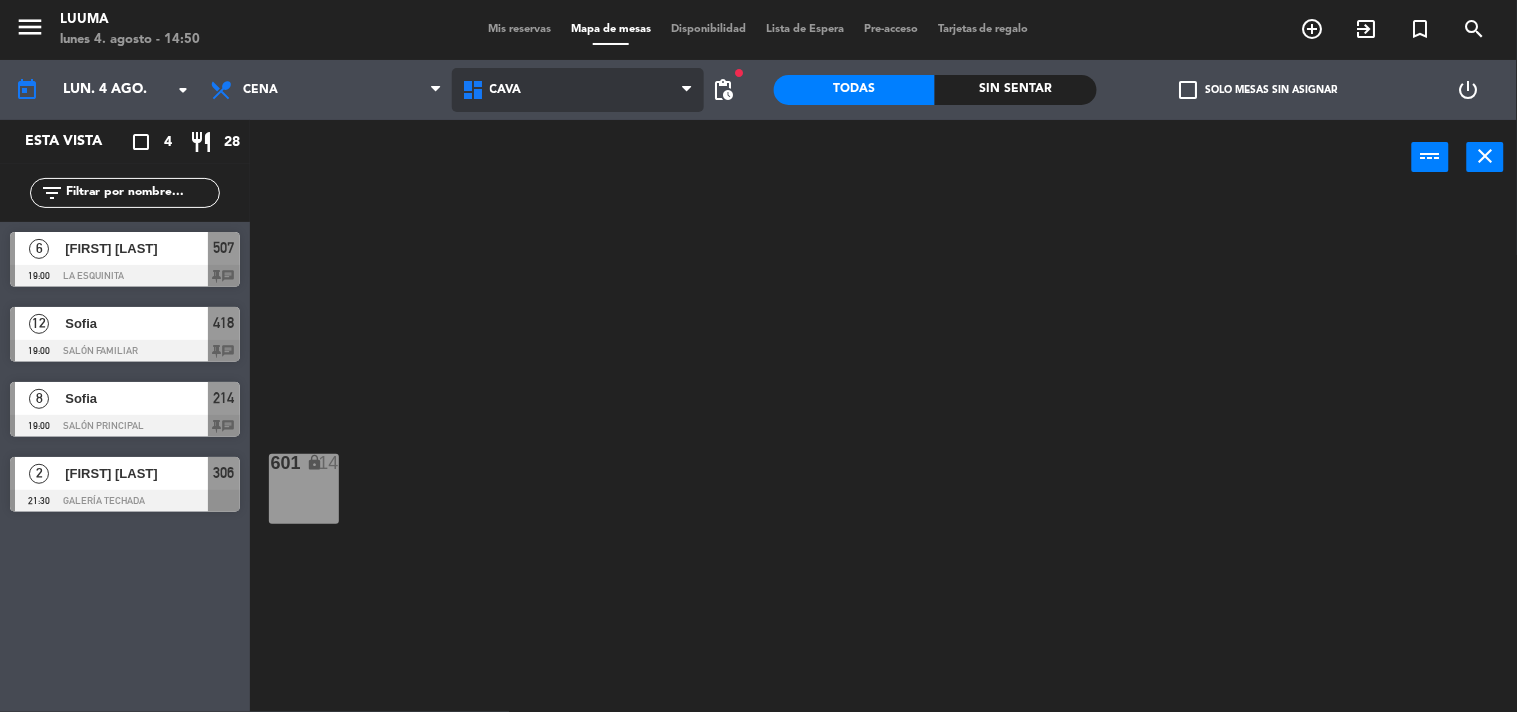 click on "Cava" at bounding box center [578, 90] 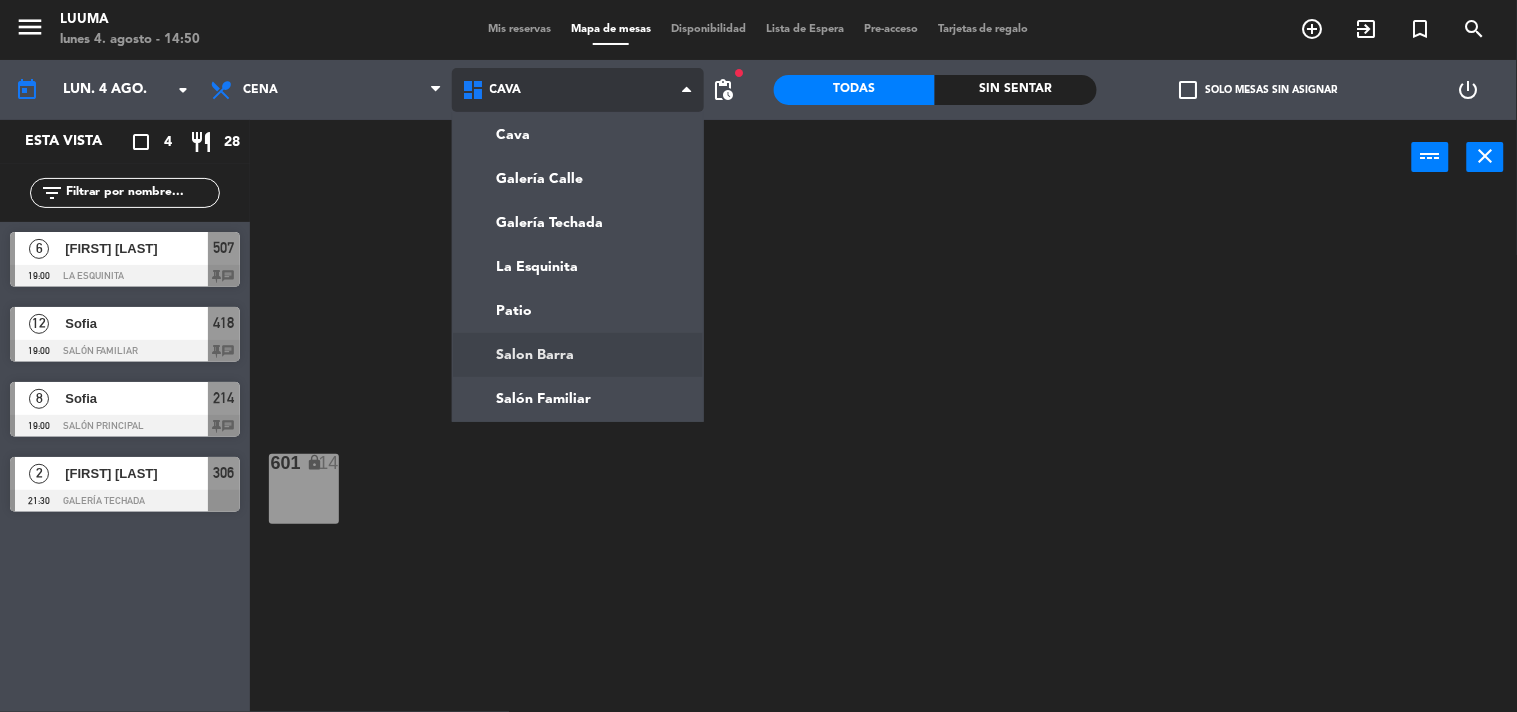 click on "Mesa 418 menu  Luuma   lunes 4. agosto - 14:50   Mis reservas   Mapa de mesas   Disponibilidad   Lista de Espera   Pre-acceso   Tarjetas de regalo  add_circle_outline exit_to_app turned_in_not search today    lun. 4 ago. arrow_drop_down  Almuerzo  Cena  Cena  Almuerzo  Cena  Cava   Galería Calle   Galería Techada   La Esquinita   Patio   Salon Barra   Salón Familiar   Cava   Cava   Galería Calle   Galería Techada   La Esquinita   Patio   Salon Barra   Salón Familiar  fiber_manual_record pending_actions  Todas  Sin sentar  check_box_outline_blank   Solo mesas sin asignar   power_settings_new   Esta vista   crop_square  4  restaurant  28 filter_list  6   [FIRST] [LAST]   19:00   La Esquinita  507 chat  12   [FIRST]   19:00   Salón Familiar  418 chat  8   [FIRST]   19:00   Salón Principal  214 chat  2   [FIRST] [LAST]   21:30   Galería Techada  306 power_input close 601 lock  14" 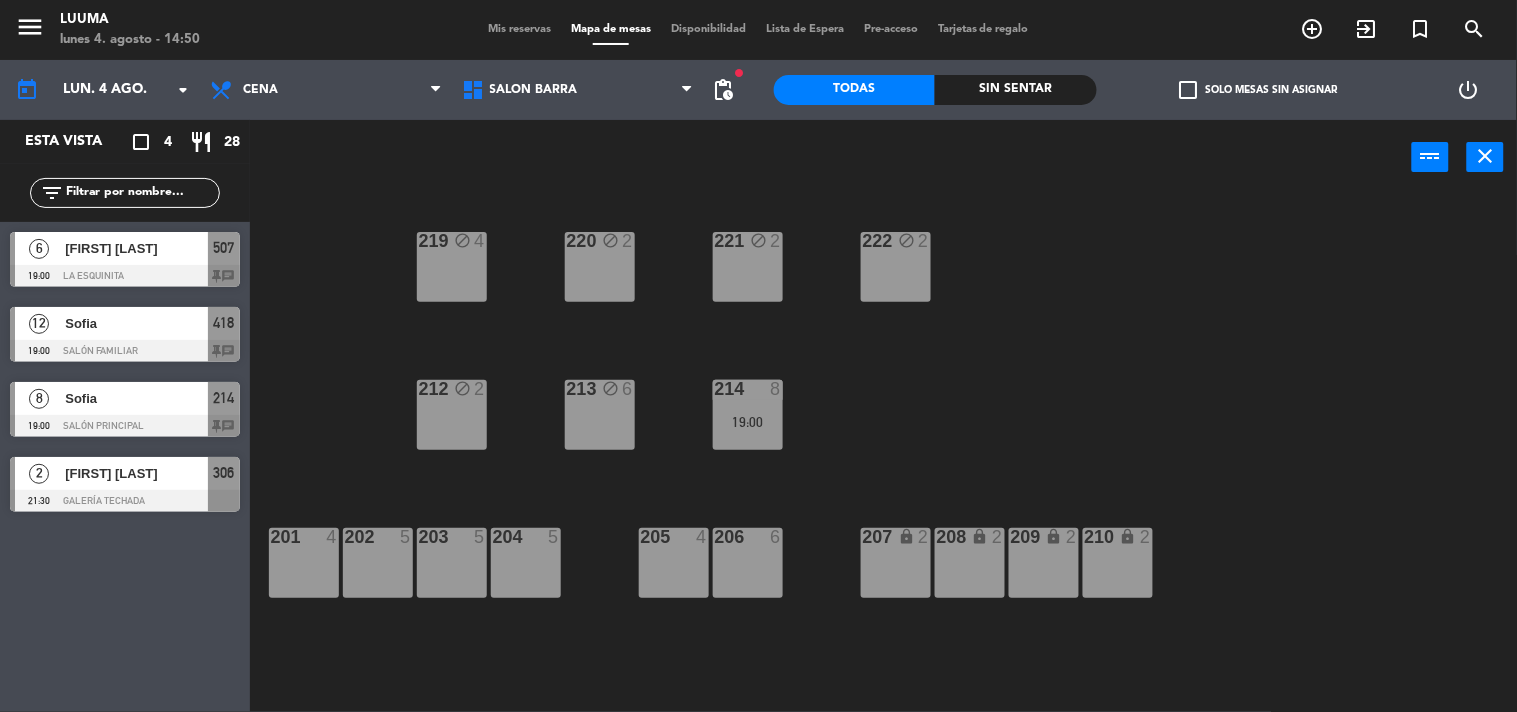 click on "206  6" at bounding box center (748, 563) 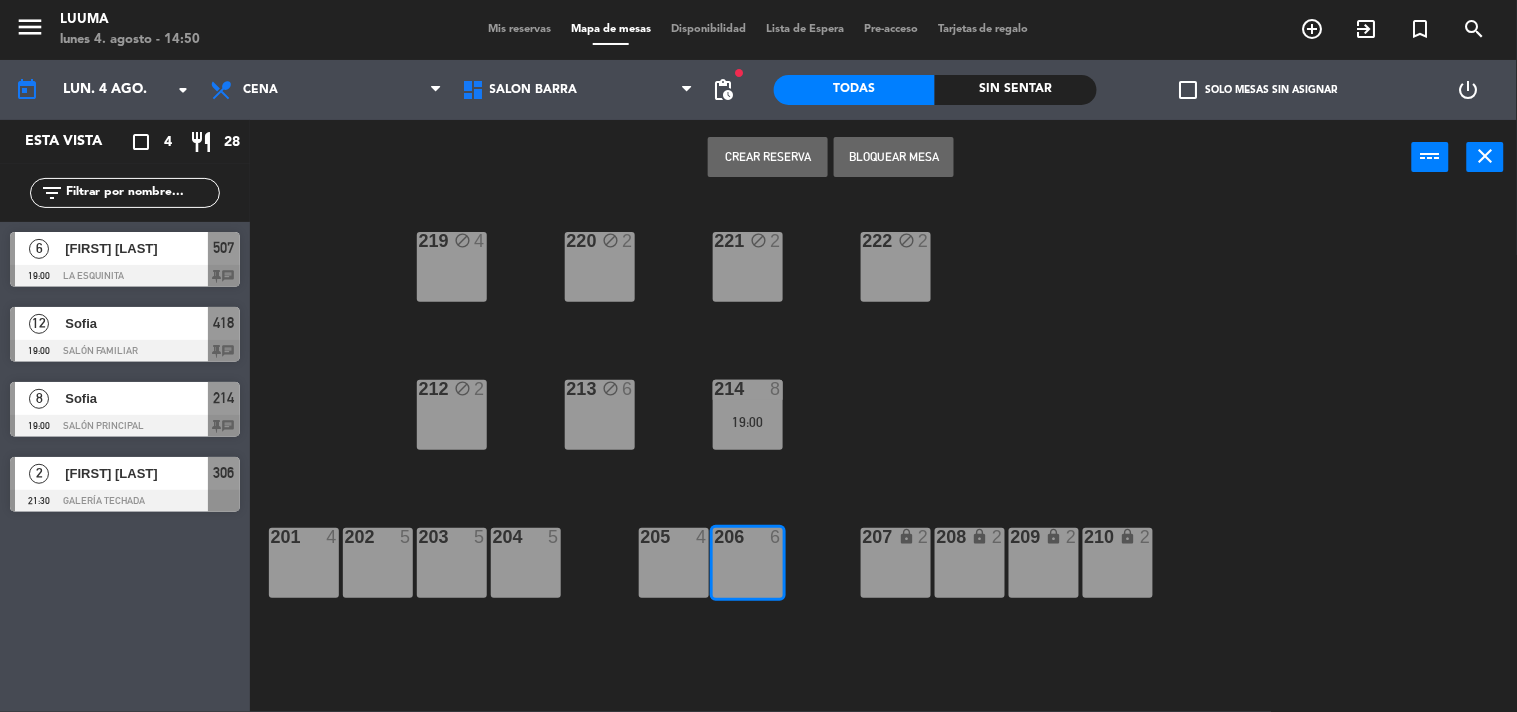 click on "Crear Reserva" at bounding box center [768, 157] 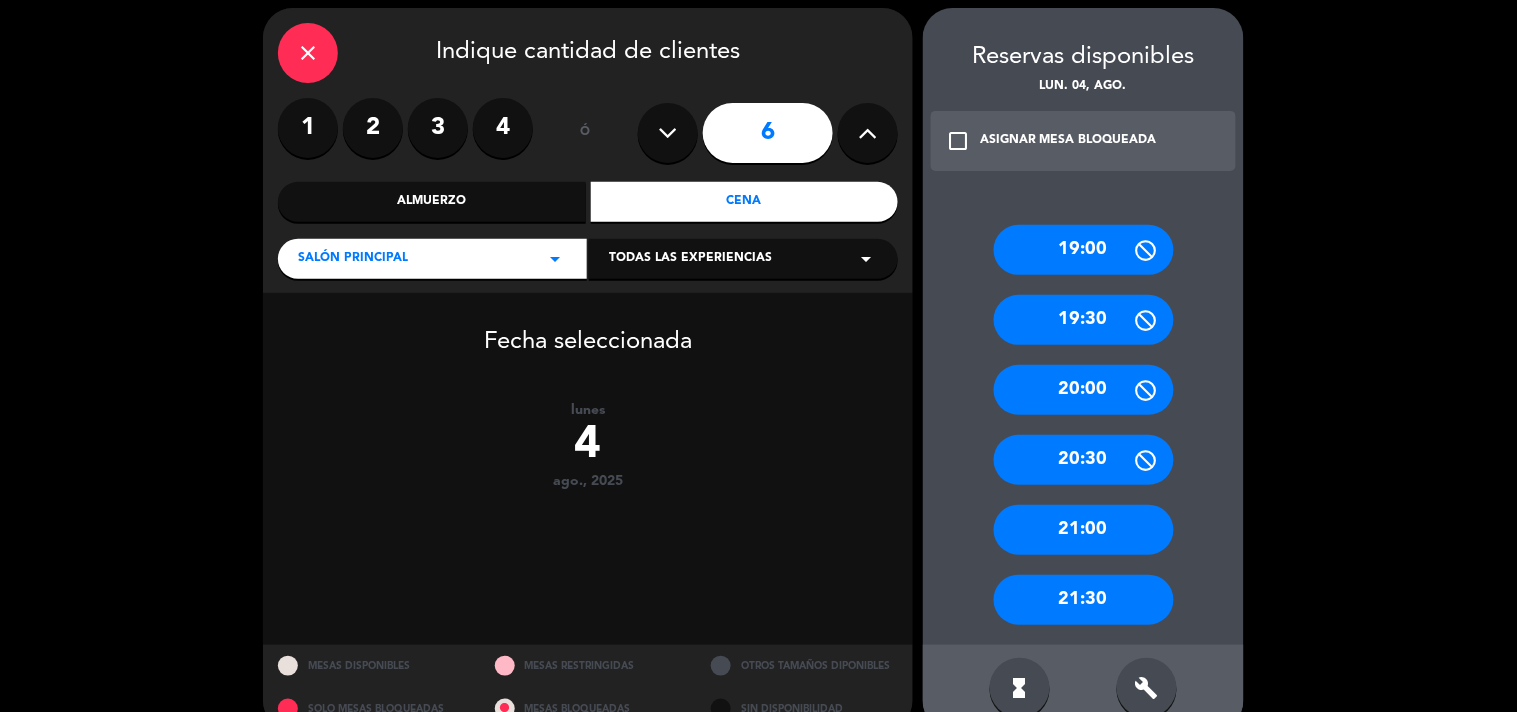 scroll, scrollTop: 110, scrollLeft: 0, axis: vertical 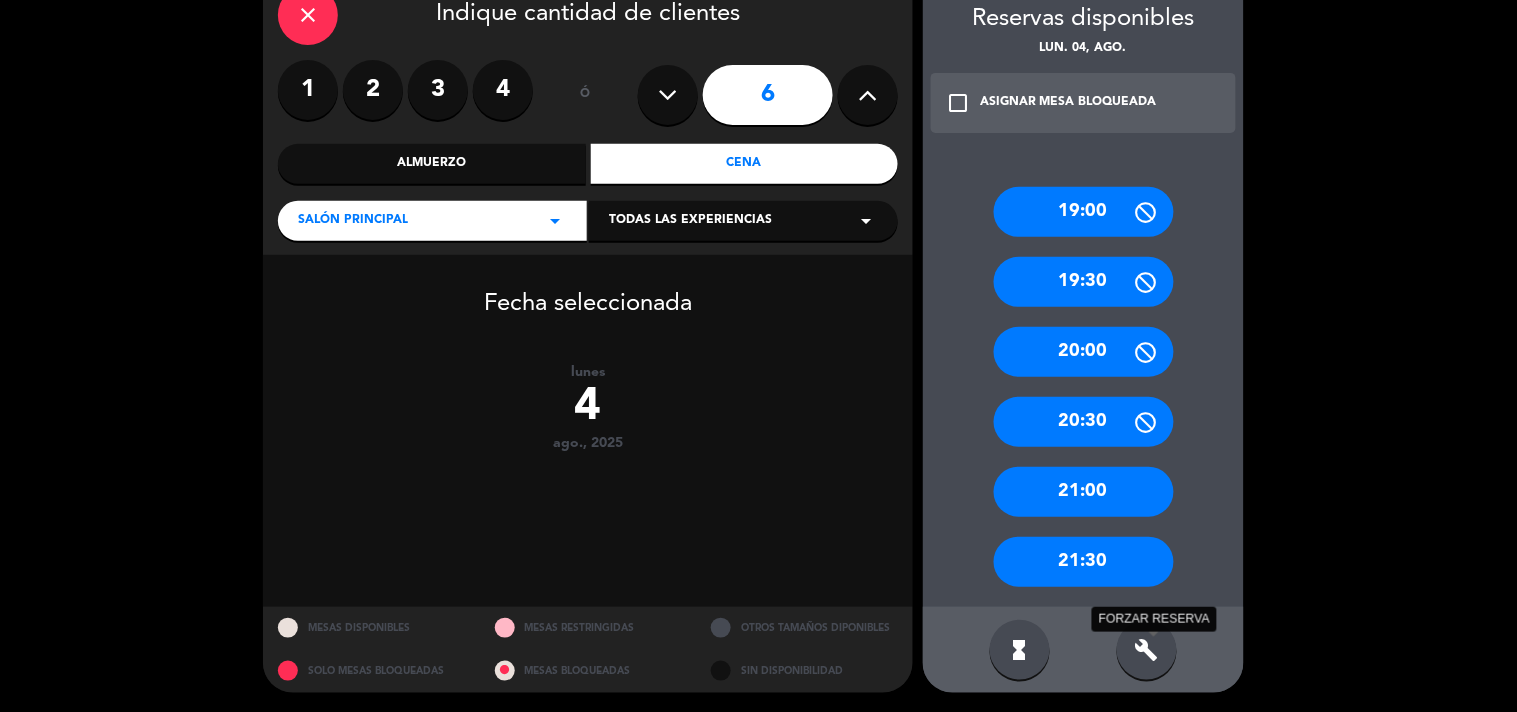 click on "build" at bounding box center (1147, 650) 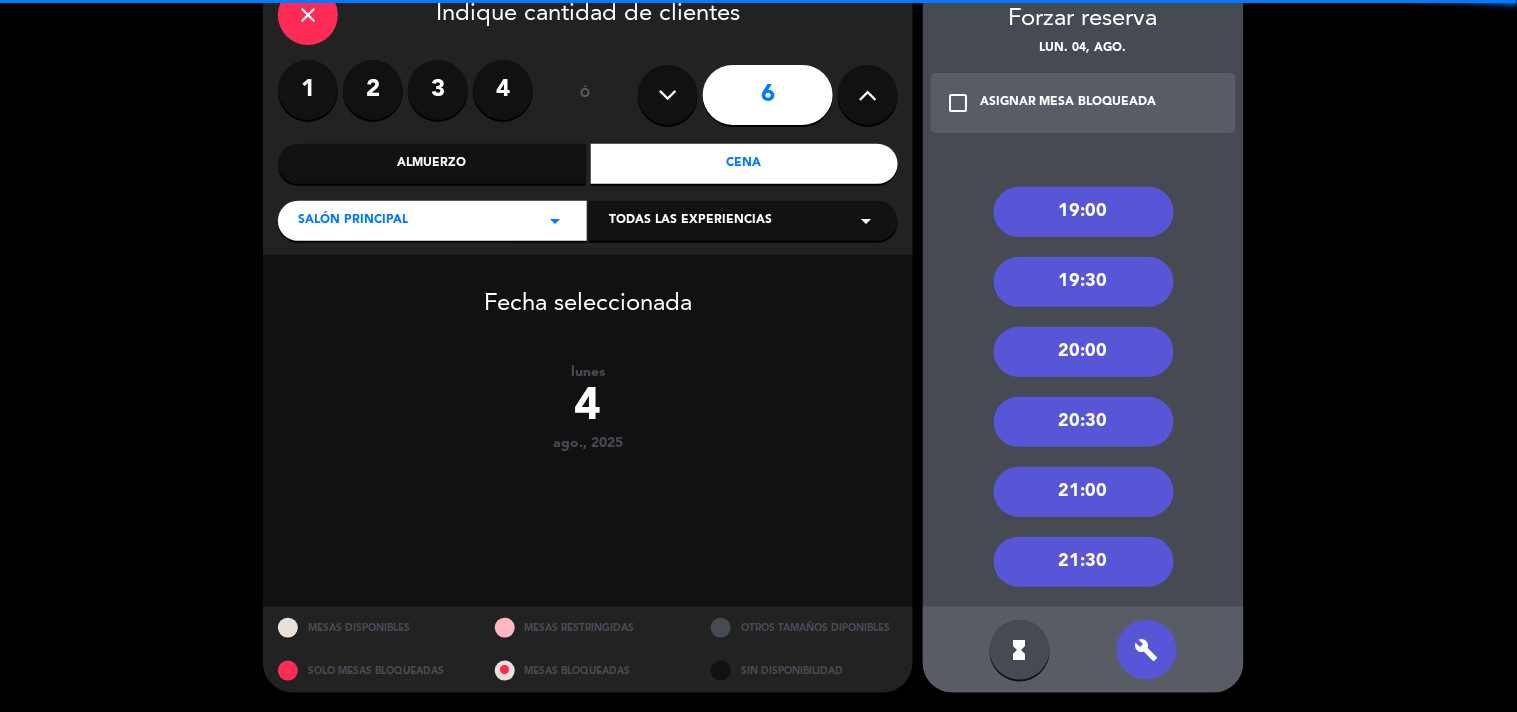 click on "21:00" at bounding box center (1084, 492) 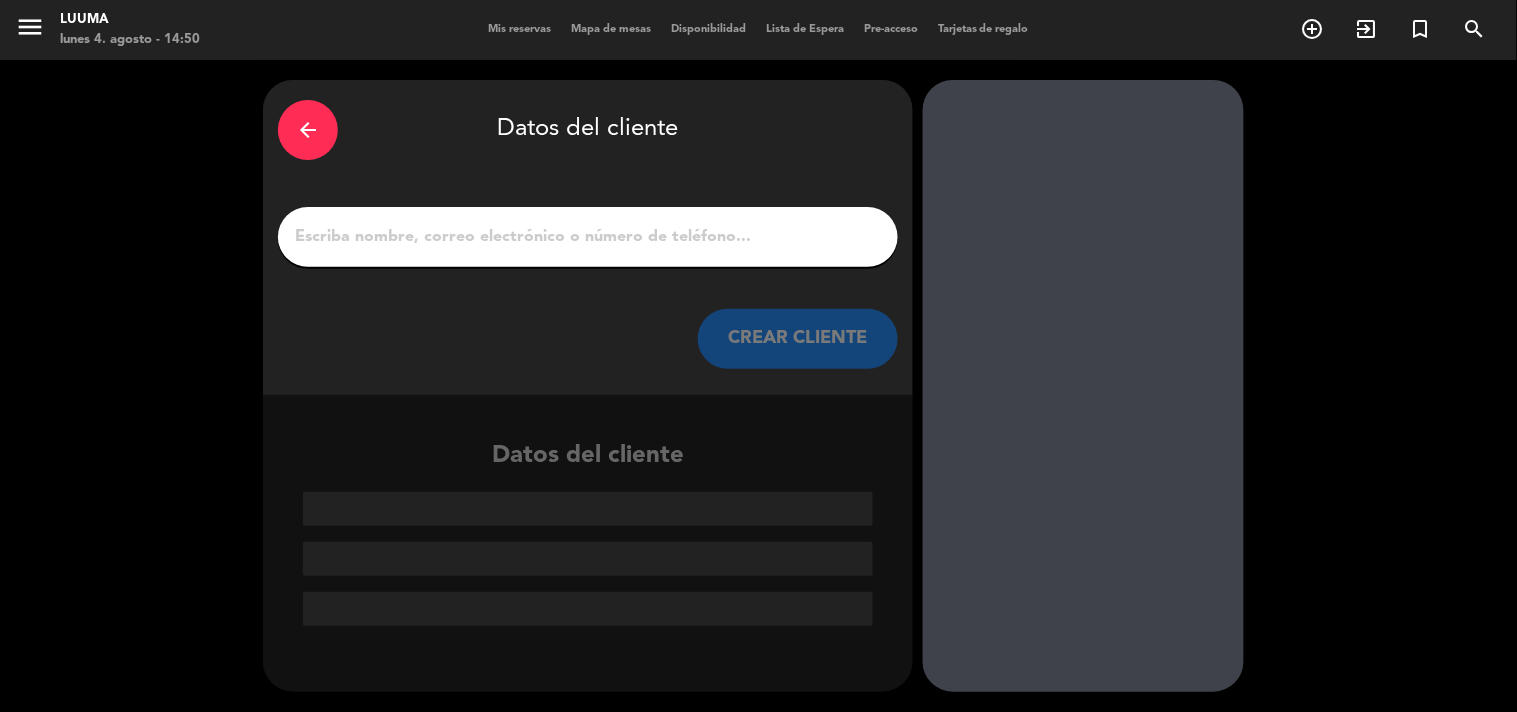 scroll, scrollTop: 0, scrollLeft: 0, axis: both 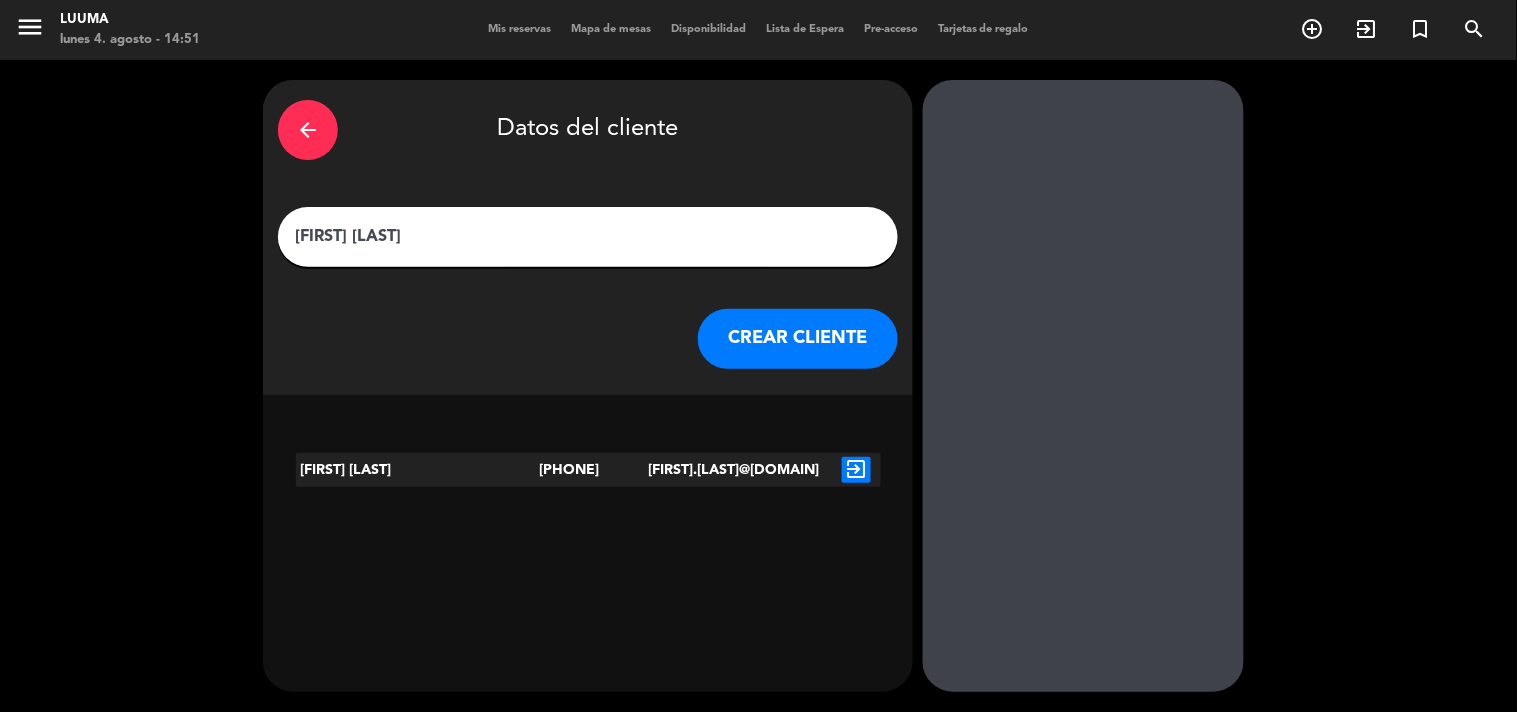 type on "[FIRST] [LAST]" 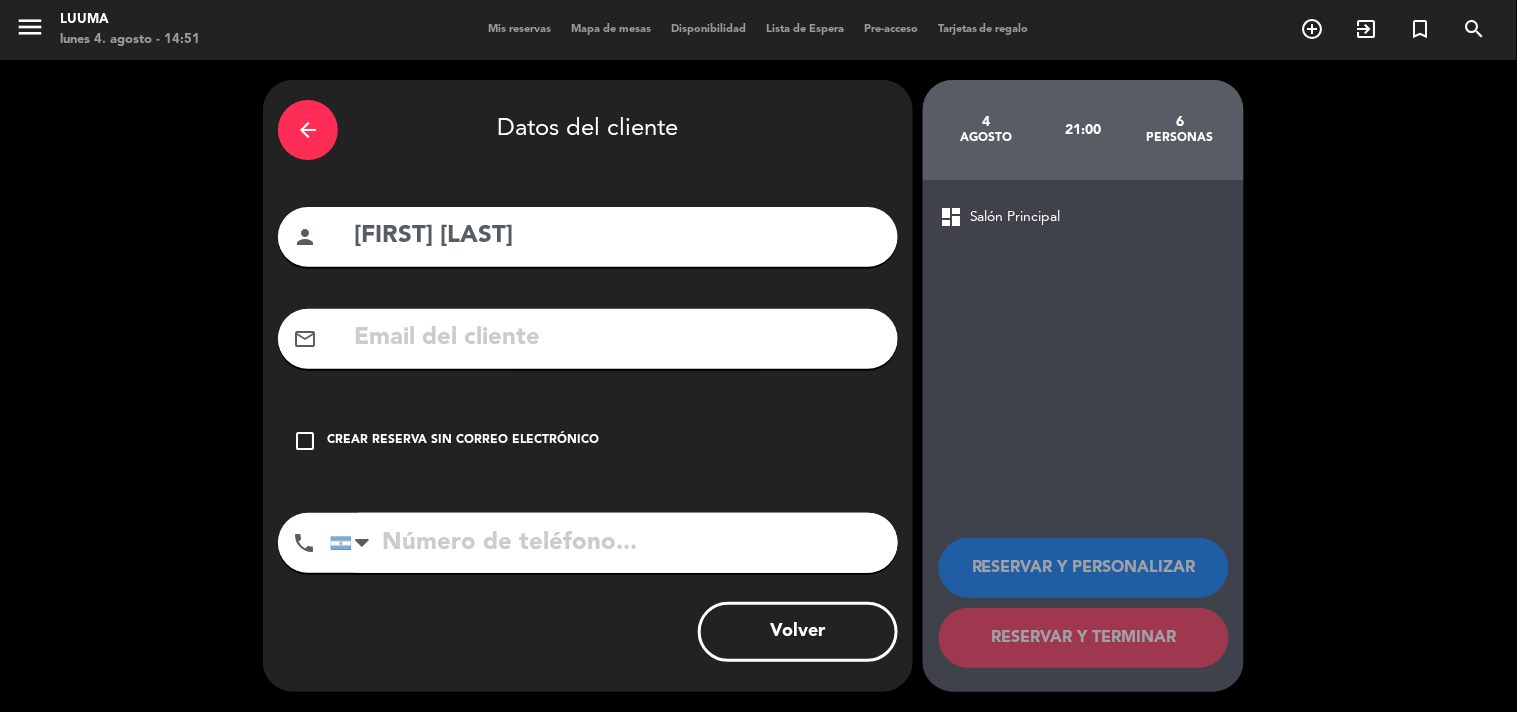 click on "check_box_outline_blank   Crear reserva sin correo electrónico" at bounding box center (588, 441) 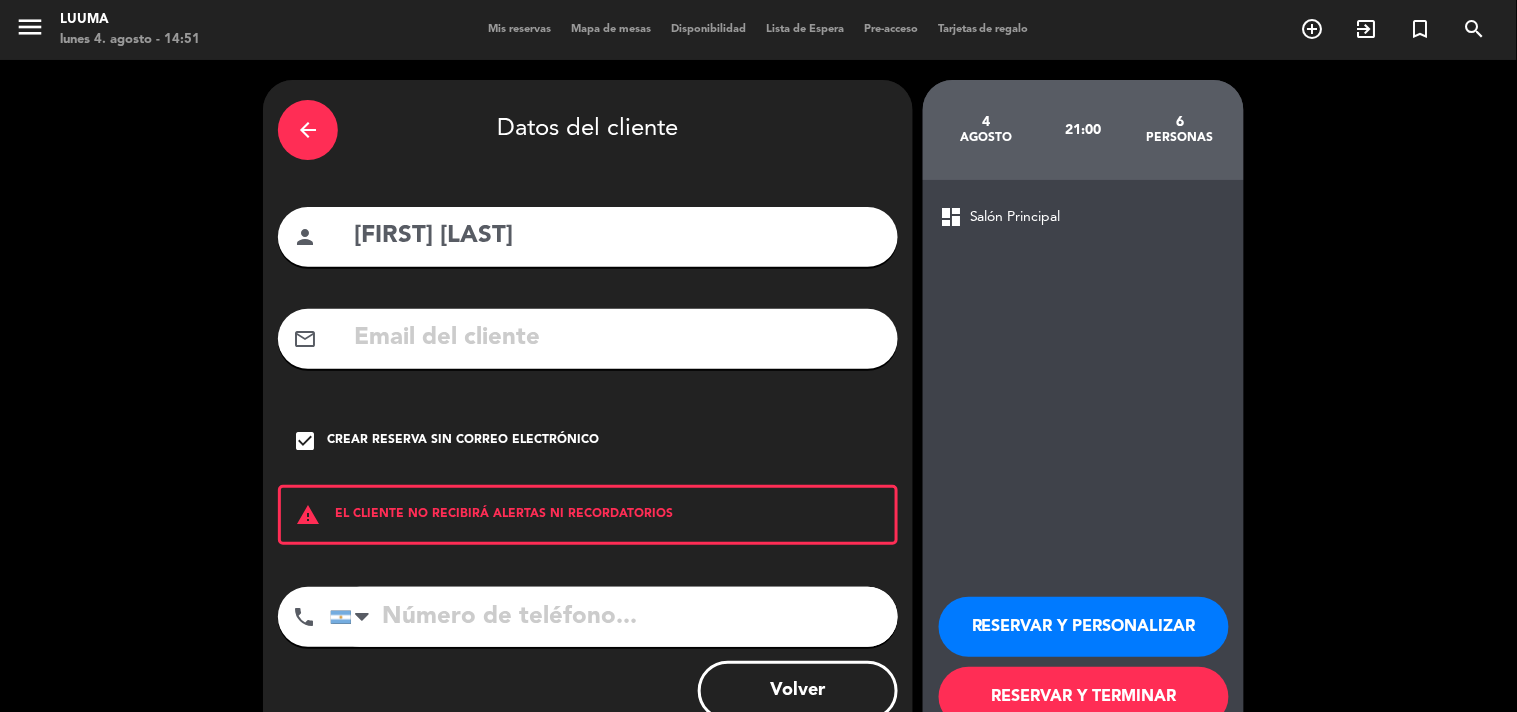 click on "RESERVAR Y TERMINAR" at bounding box center (1084, 697) 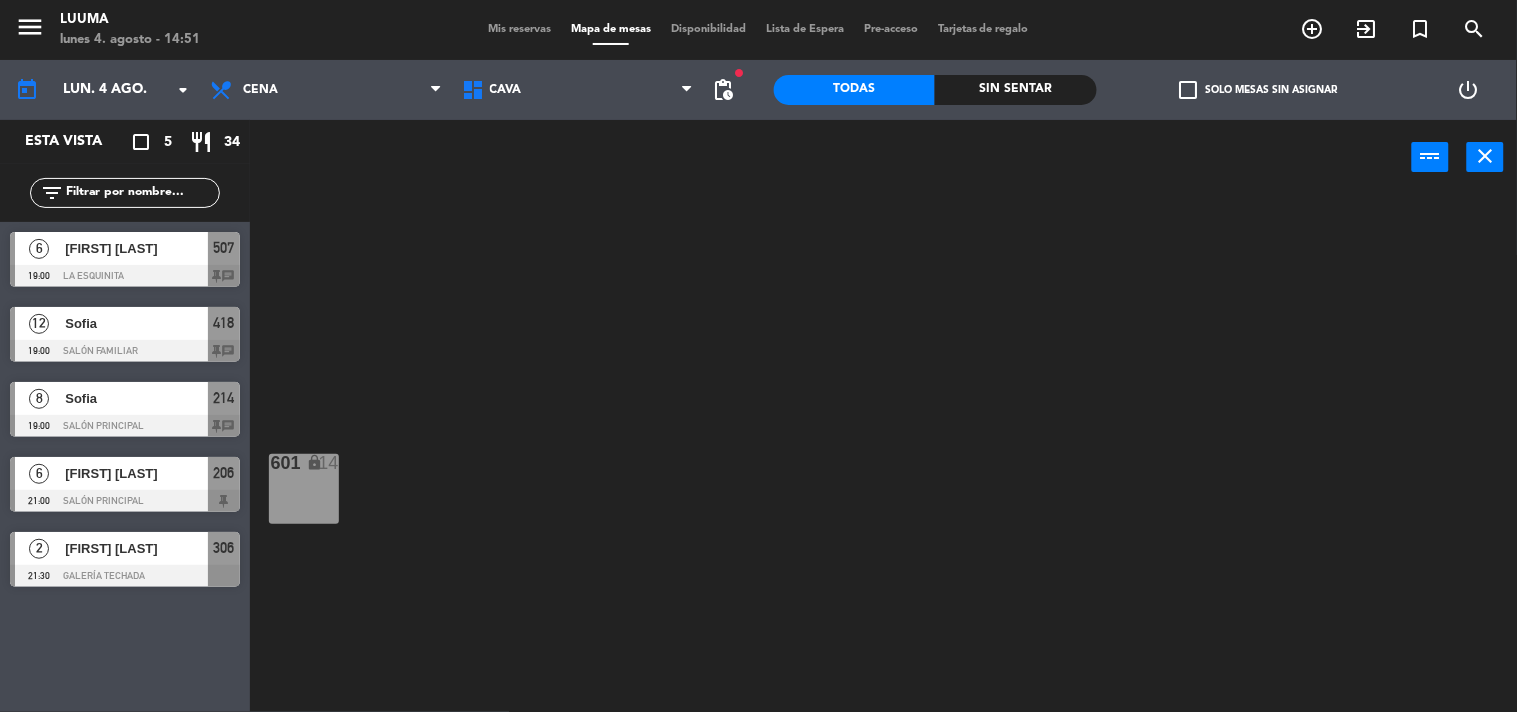 click on "601 lock  14" 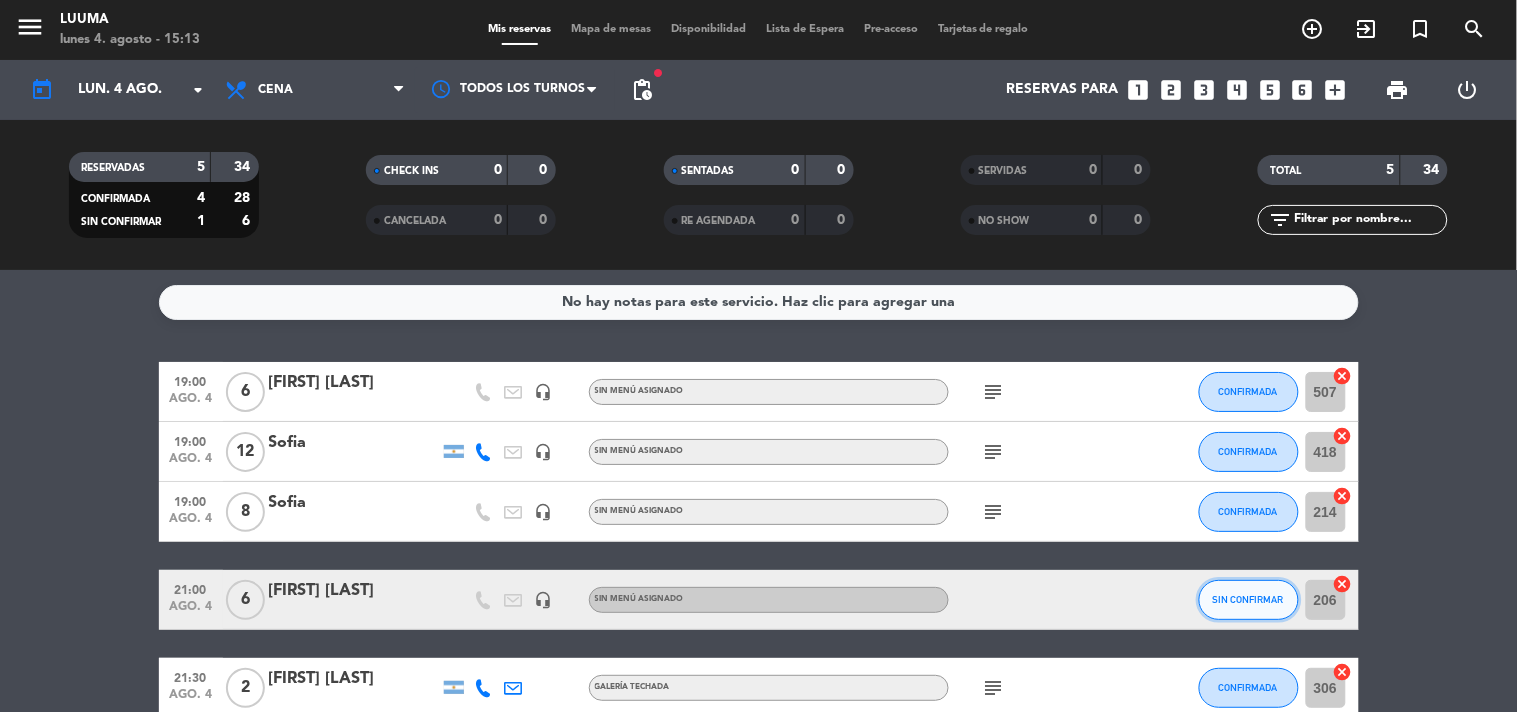 click on "SIN CONFIRMAR" 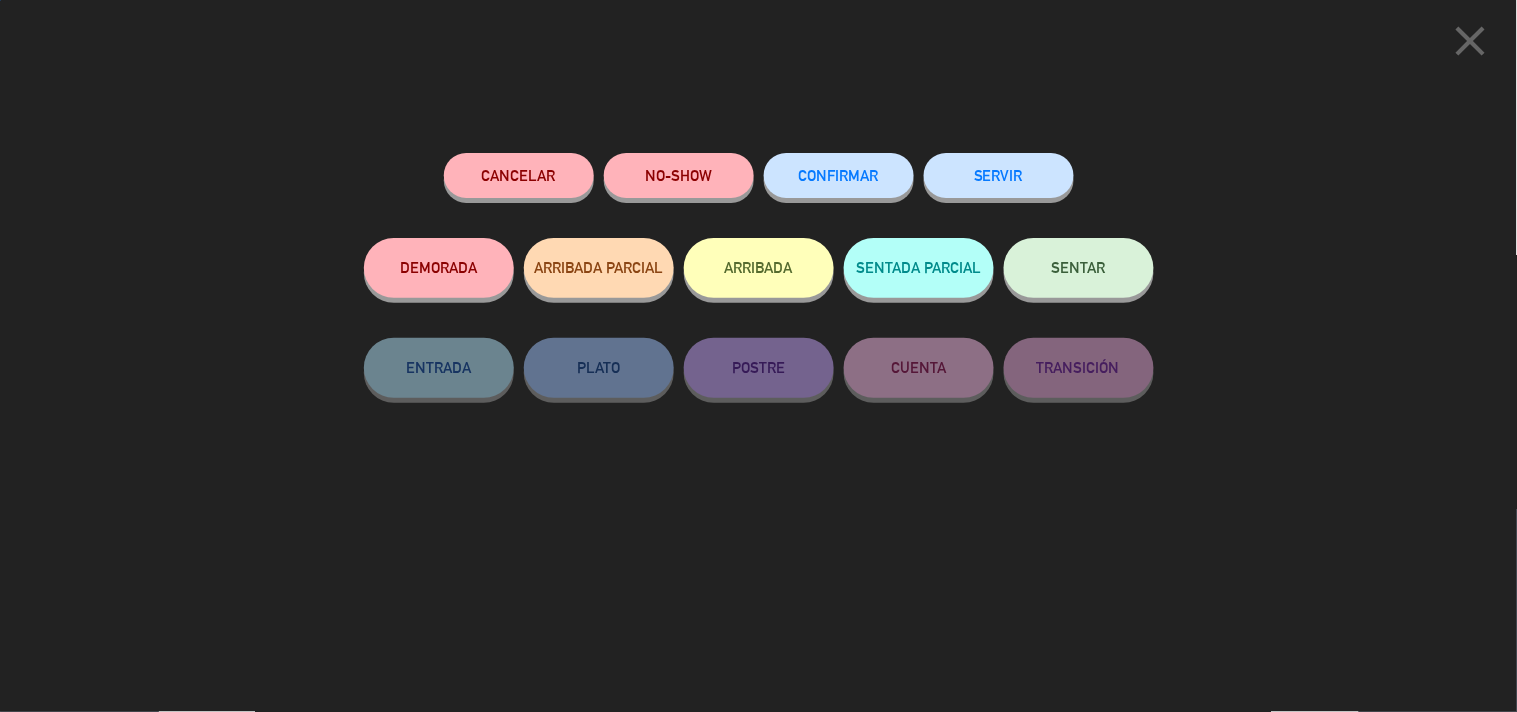 click on "CONFIRMAR" 